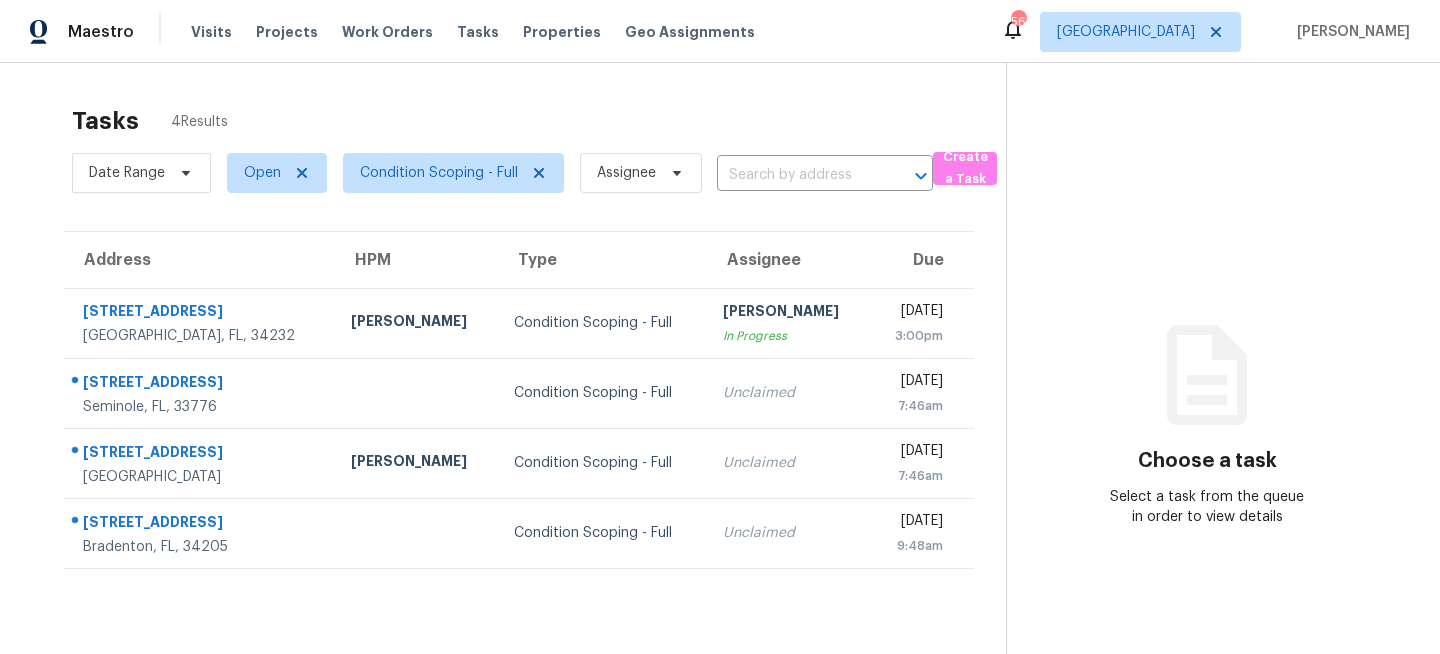 scroll, scrollTop: 0, scrollLeft: 0, axis: both 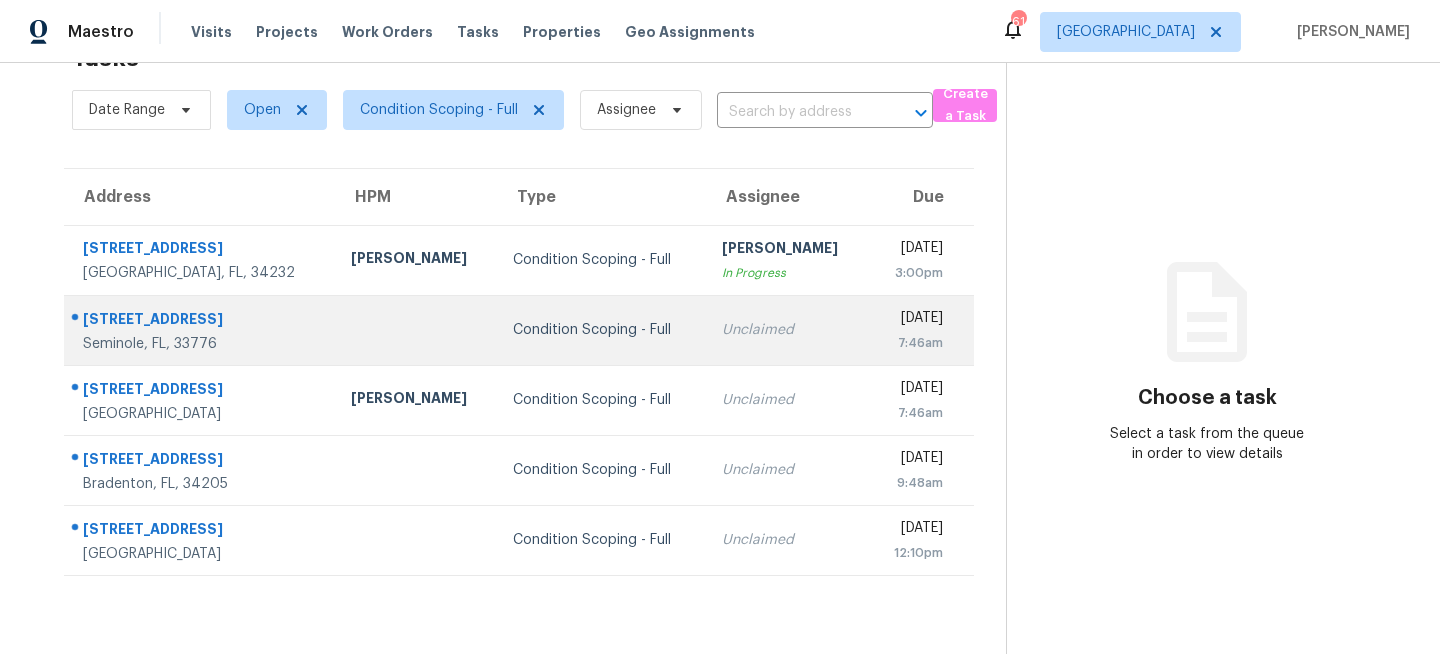 click on "Unclaimed" at bounding box center (787, 330) 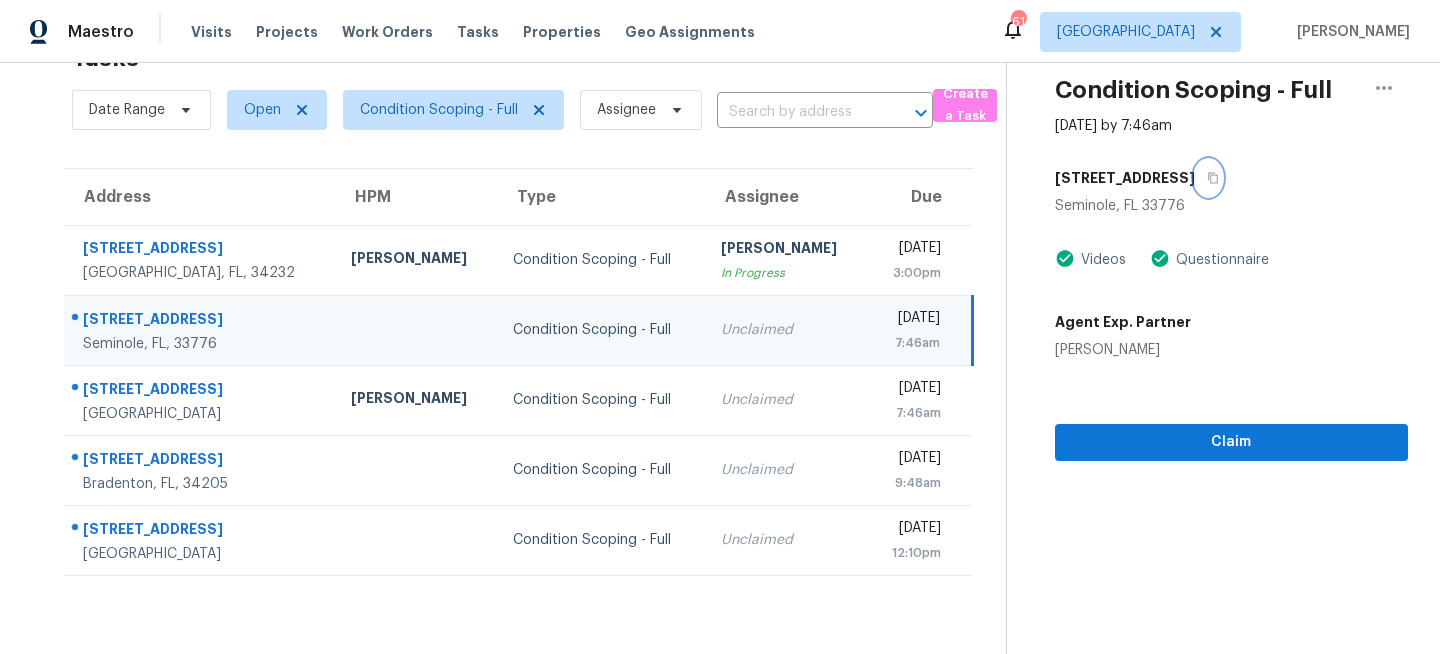 click 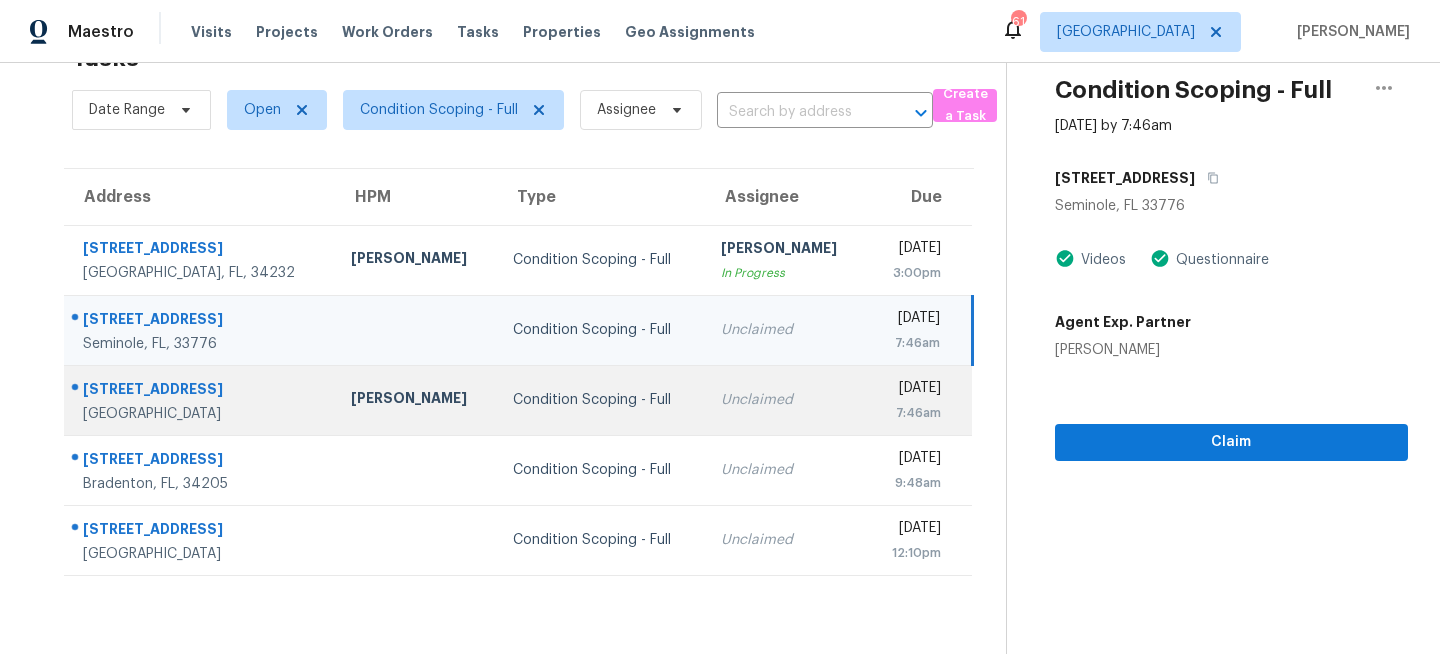 click on "Unclaimed" at bounding box center [786, 400] 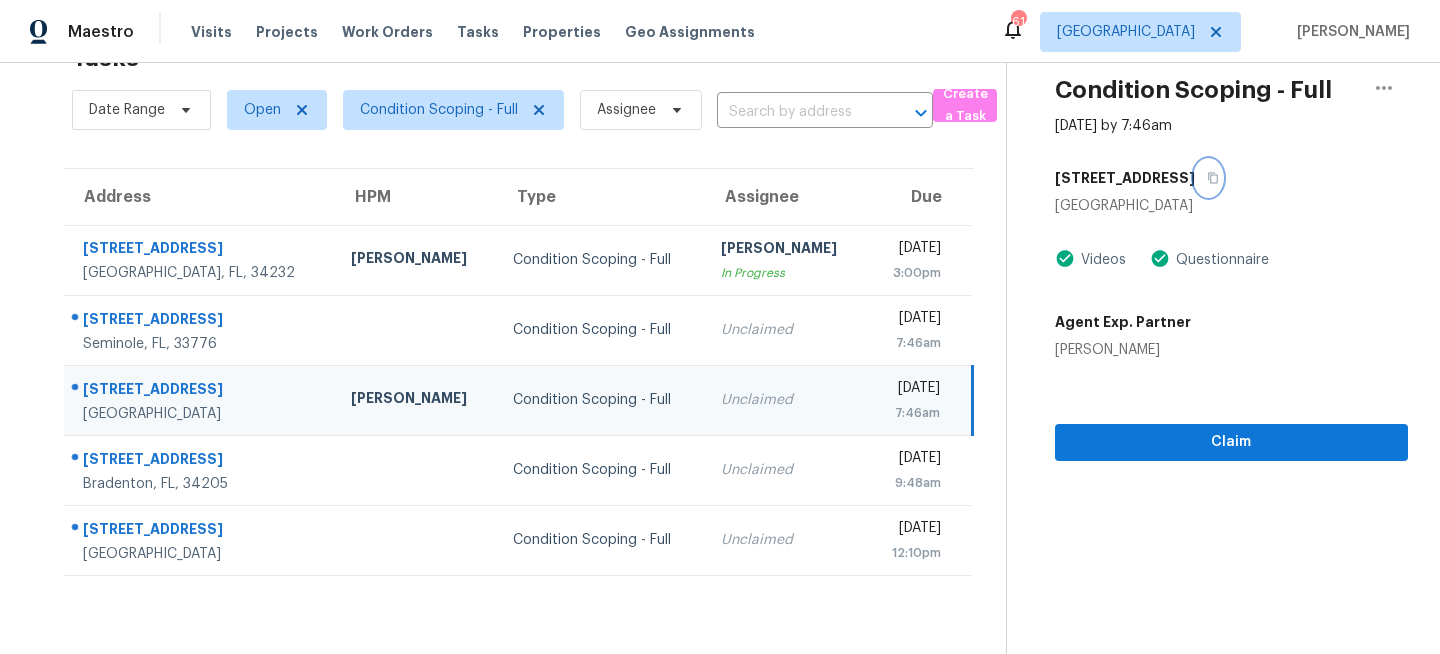 click 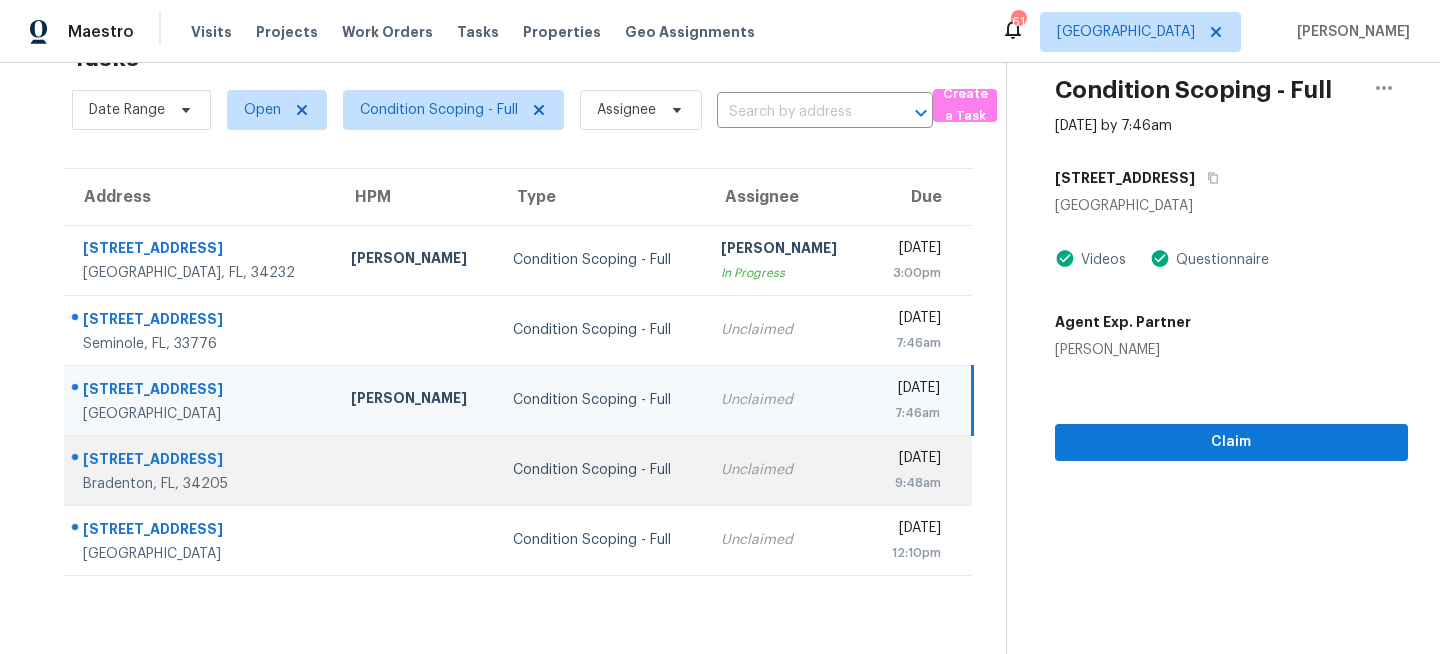 click on "Condition Scoping - Full" at bounding box center [601, 470] 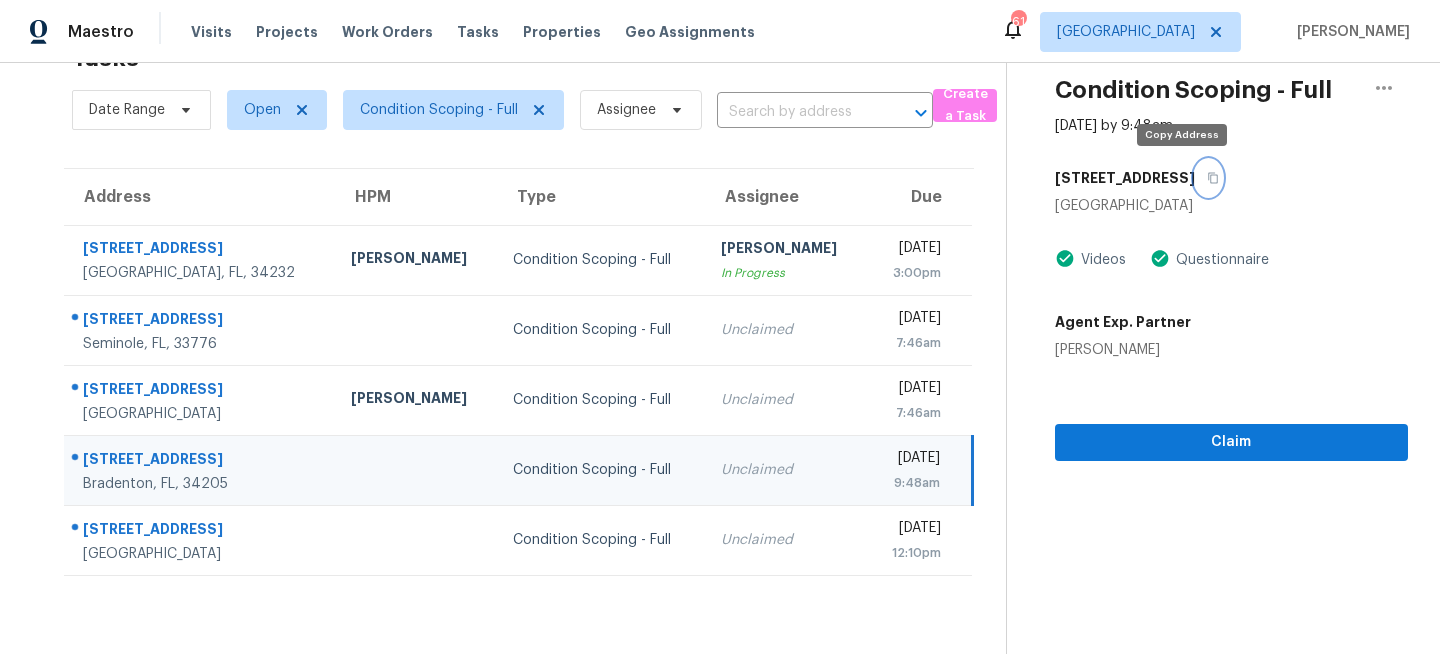 click 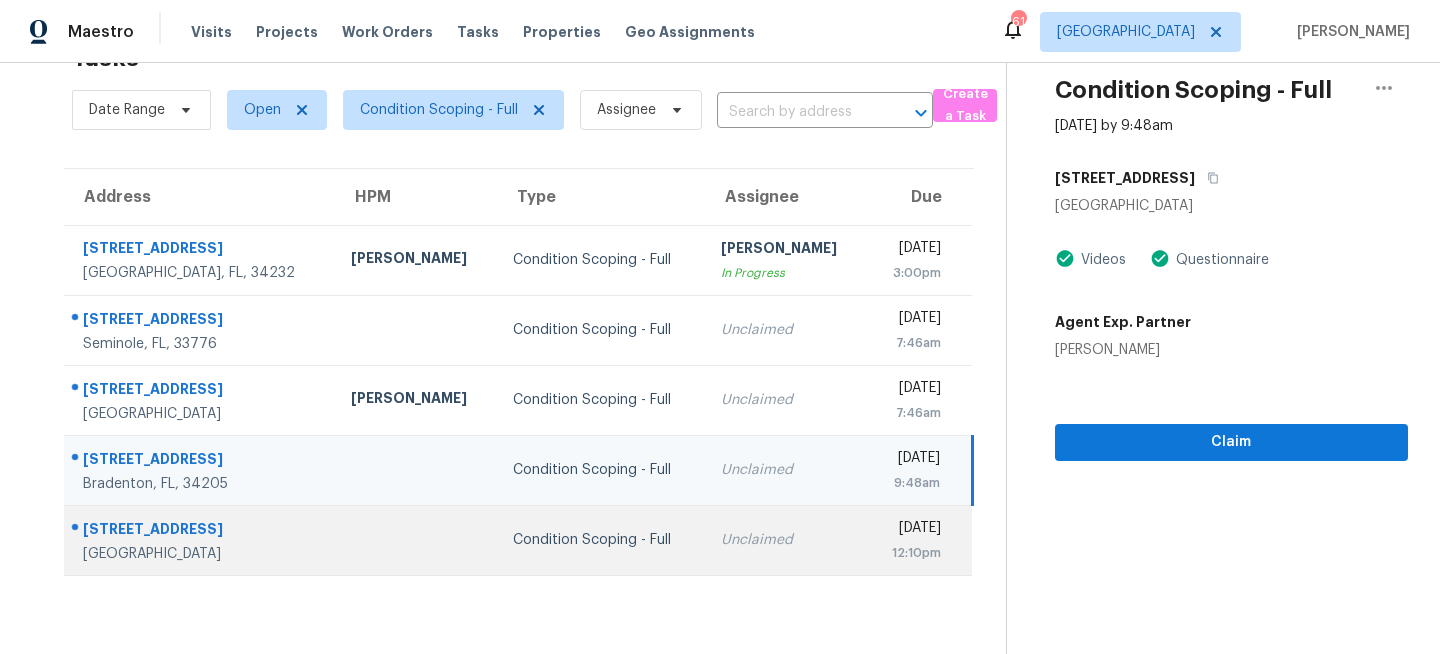 click on "Condition Scoping - Full" at bounding box center [601, 540] 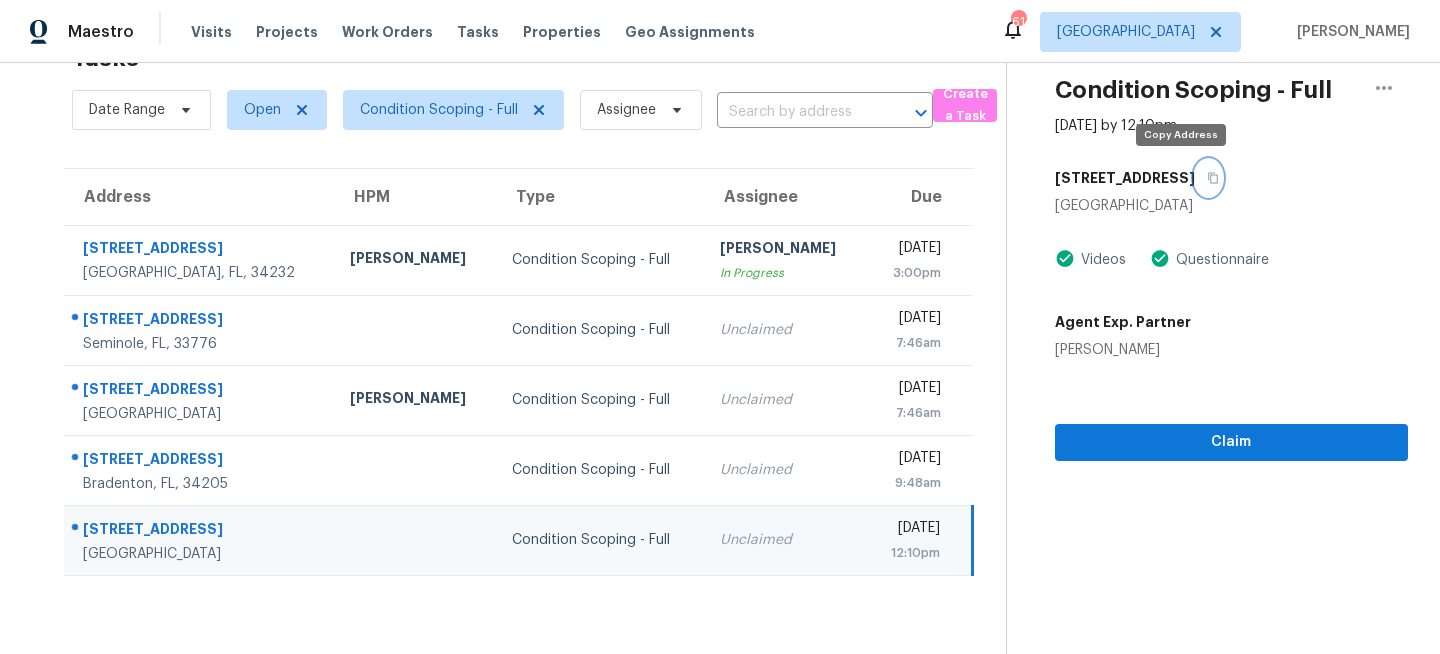 click 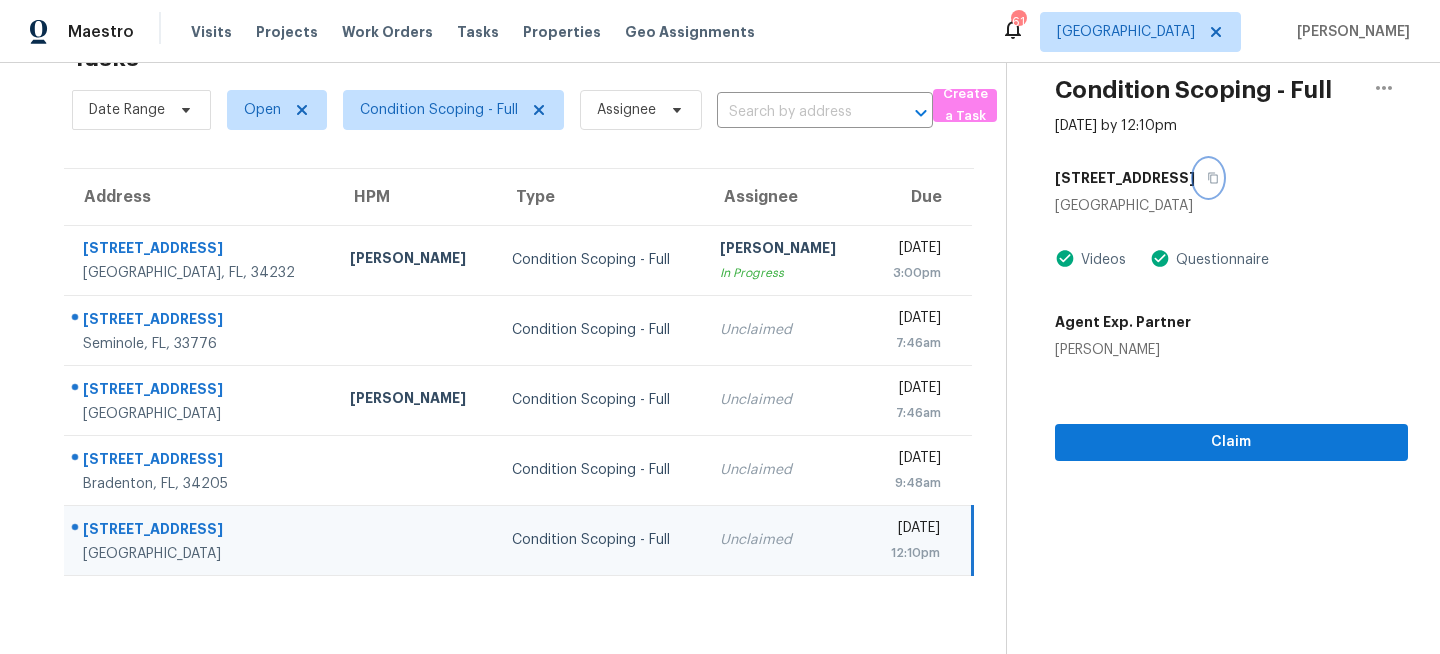 scroll, scrollTop: 0, scrollLeft: 0, axis: both 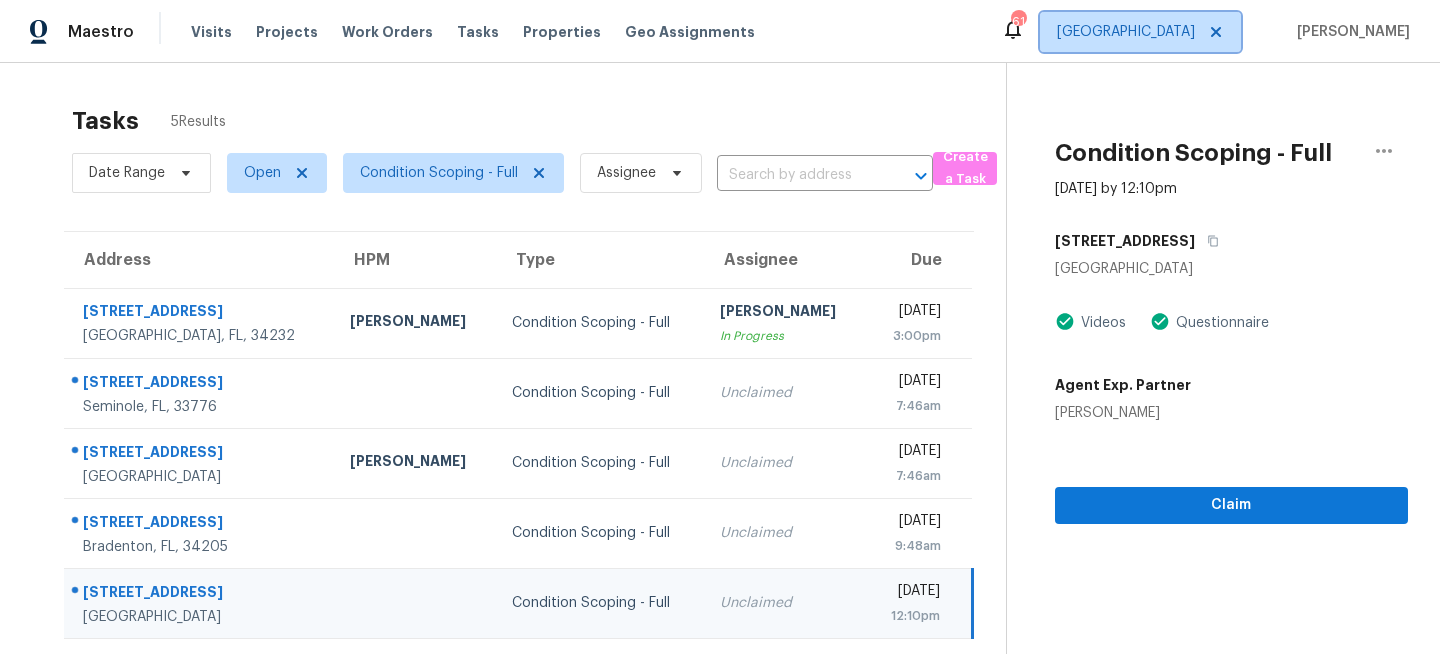 click on "Tampa" at bounding box center [1126, 32] 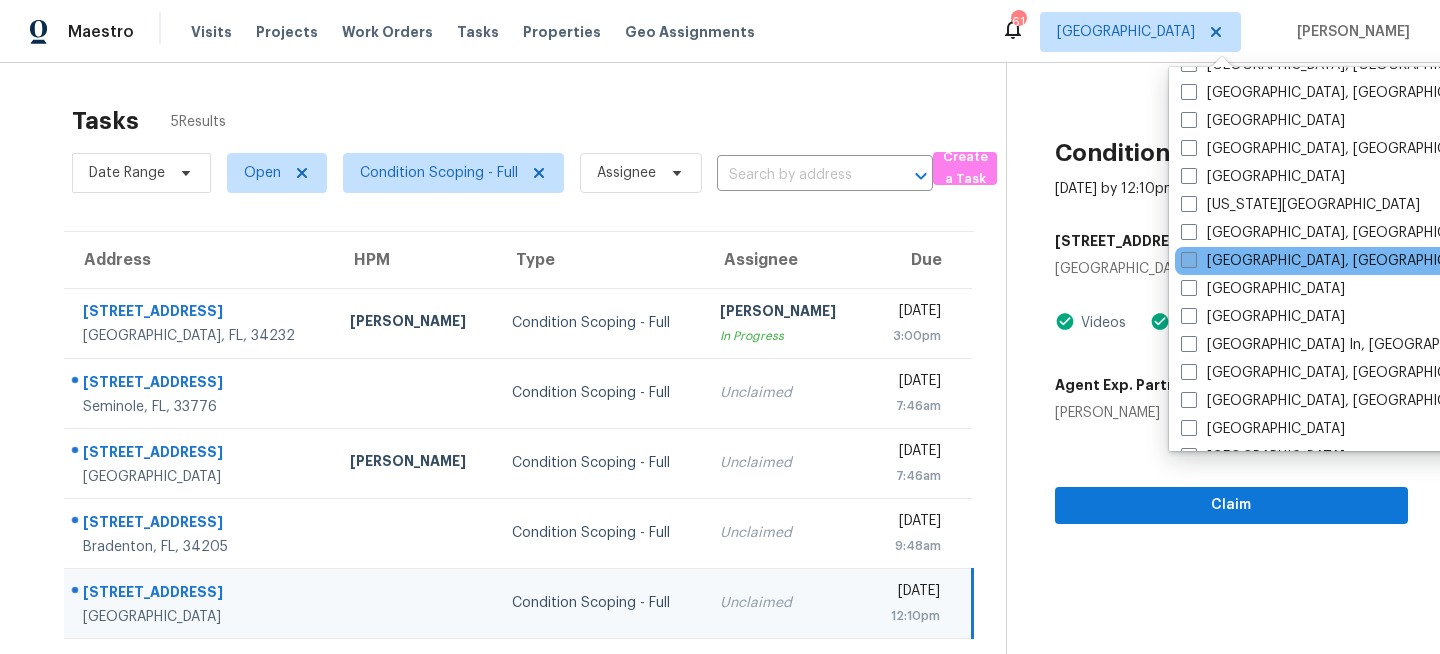 scroll, scrollTop: 686, scrollLeft: 0, axis: vertical 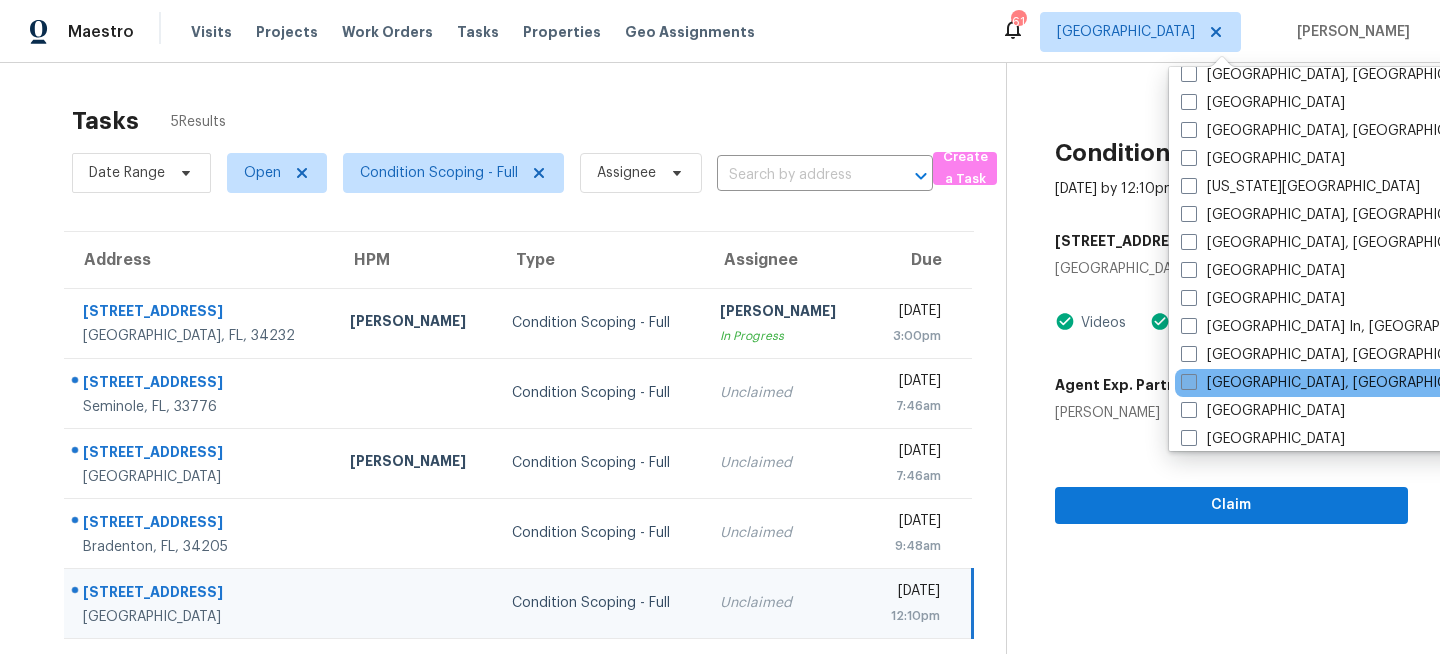 click on "Miami, FL" at bounding box center [1336, 383] 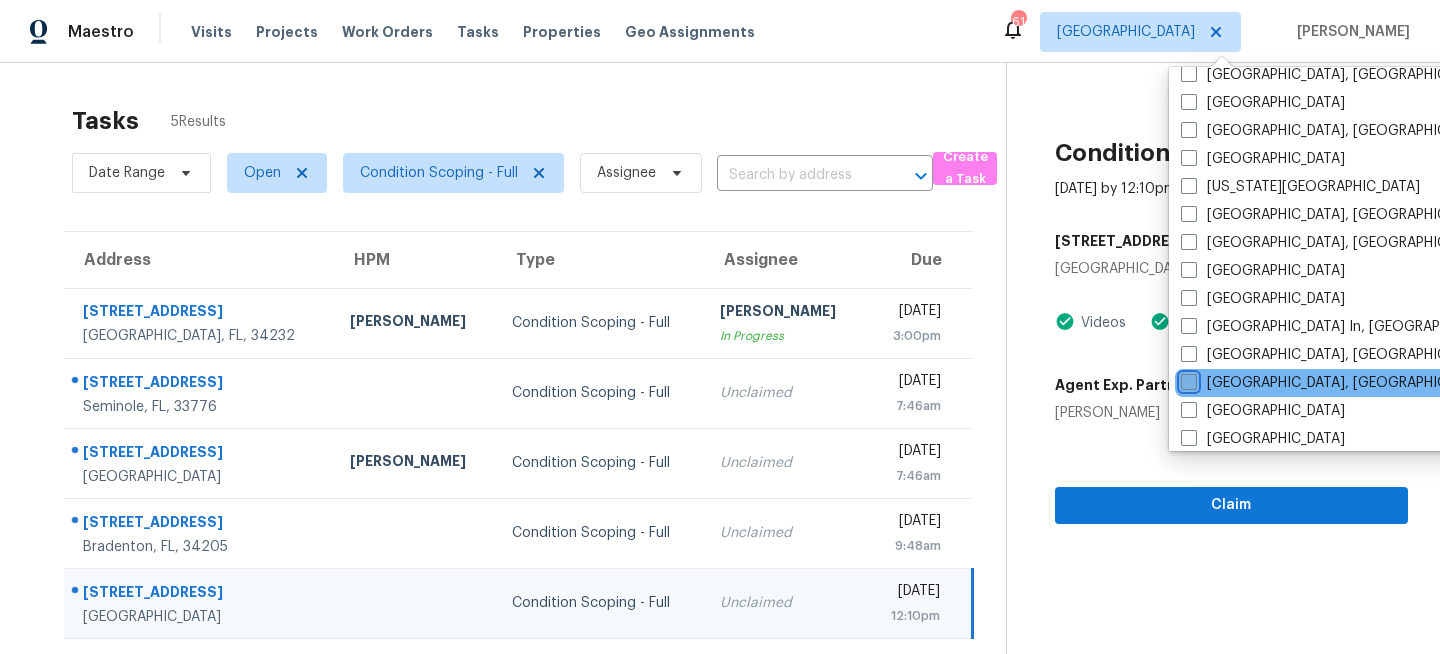 click on "Miami, FL" at bounding box center [1187, 379] 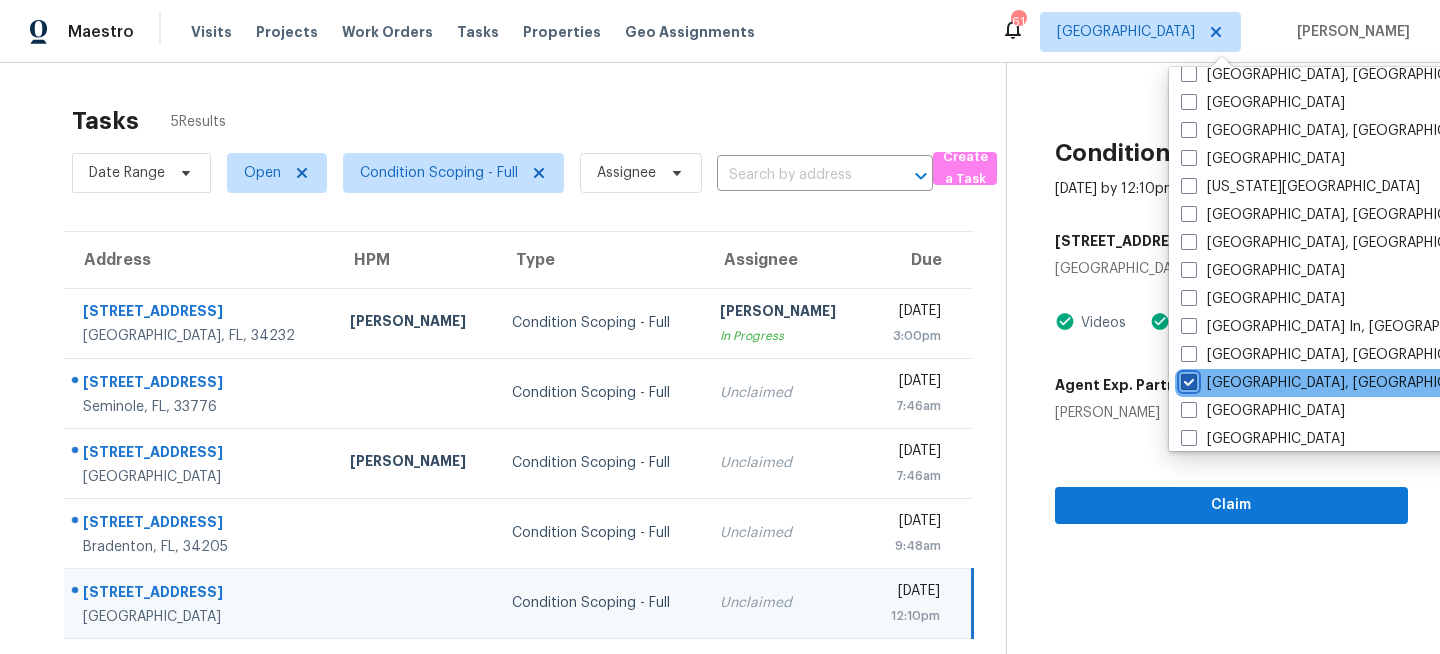 checkbox on "true" 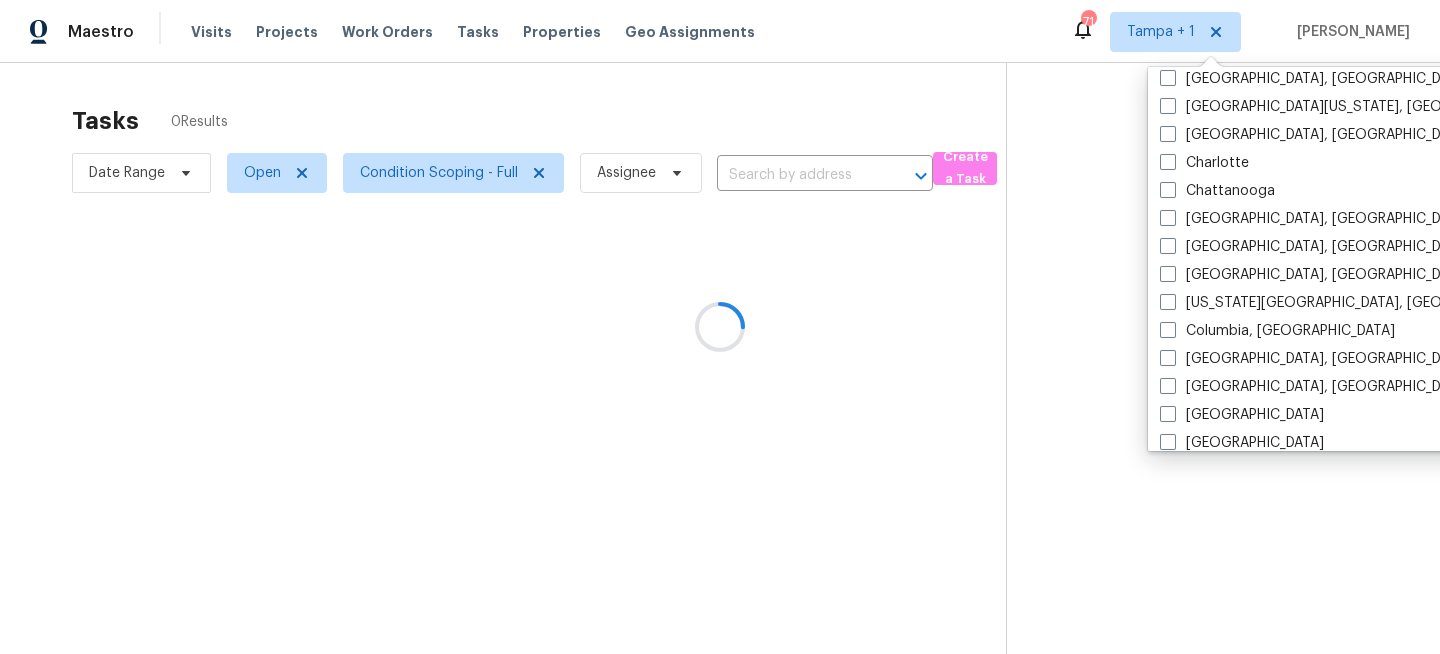 scroll, scrollTop: 0, scrollLeft: 0, axis: both 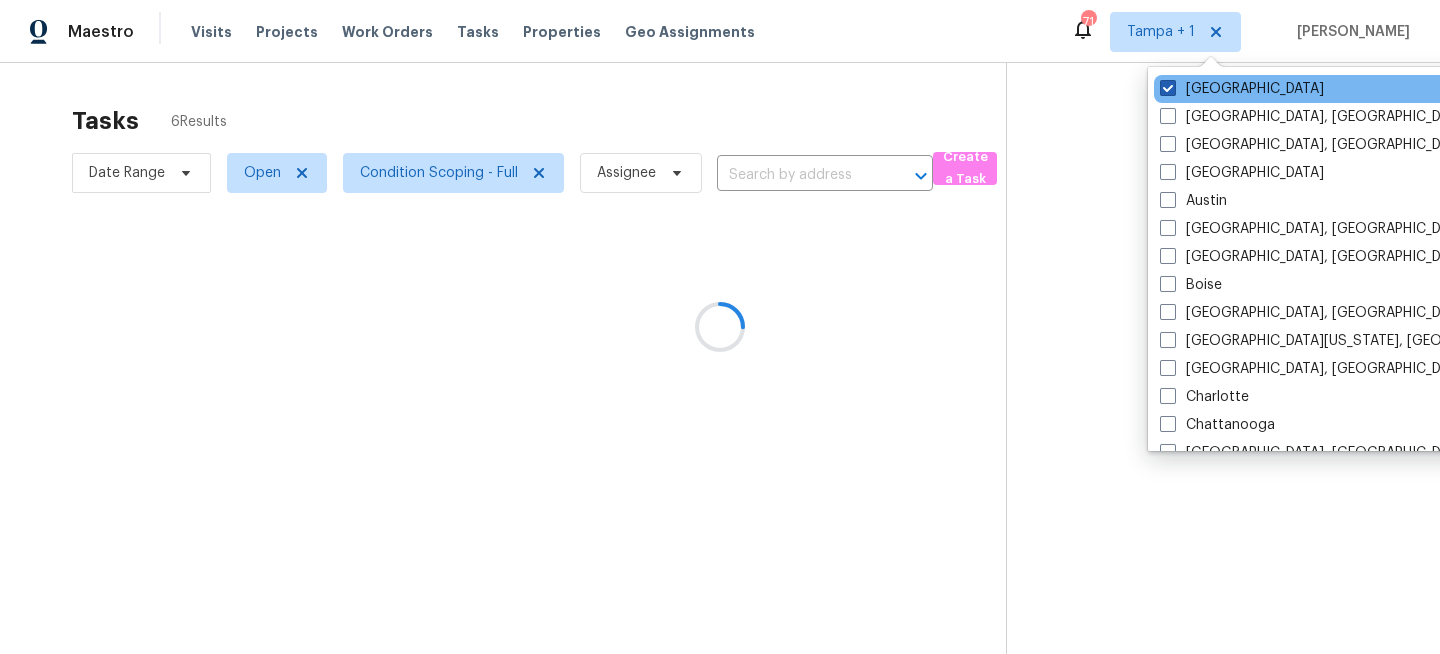 click on "Tampa" at bounding box center (1242, 89) 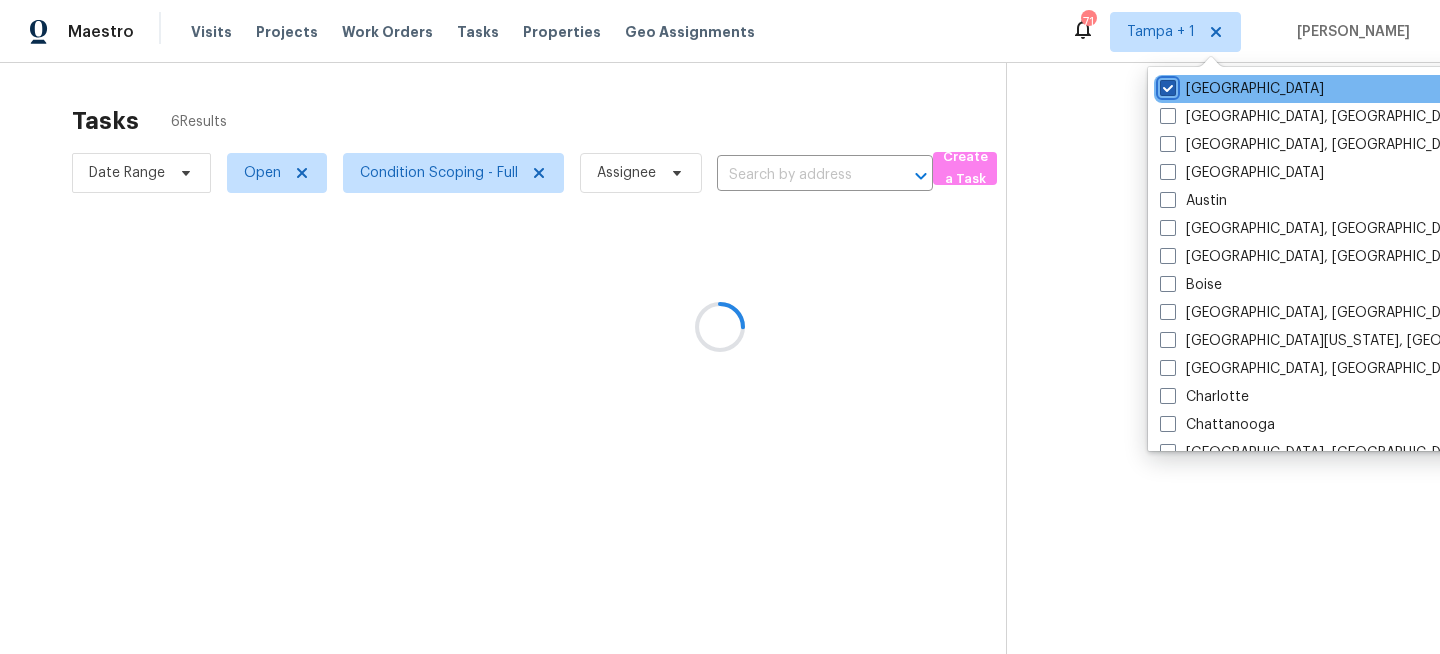 click on "Tampa" at bounding box center [1166, 85] 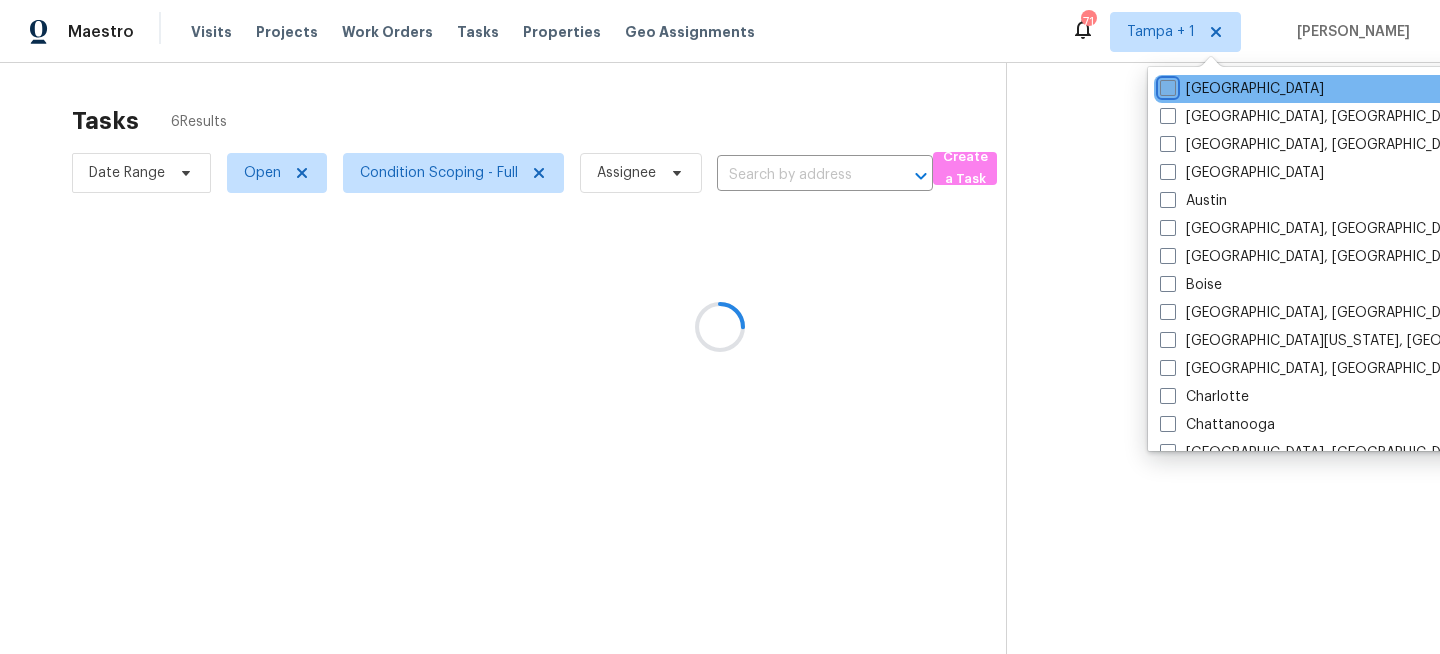 checkbox on "false" 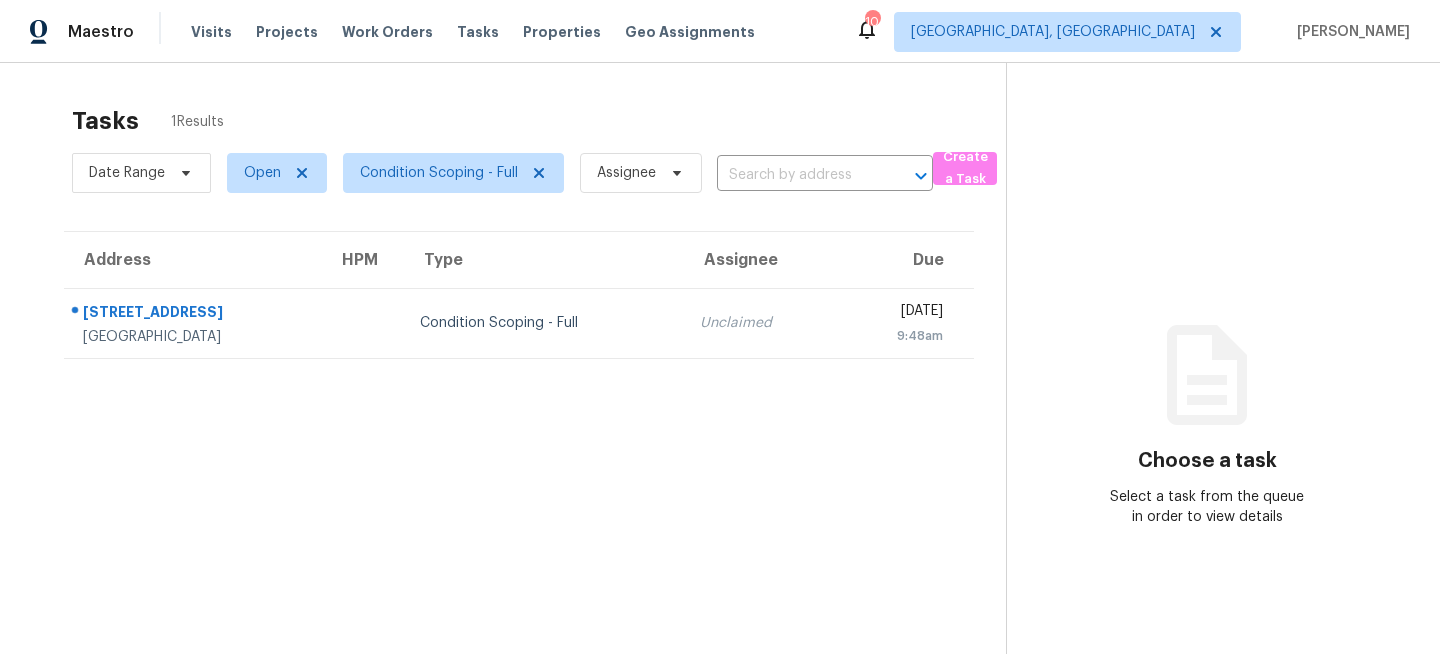 scroll, scrollTop: 0, scrollLeft: 0, axis: both 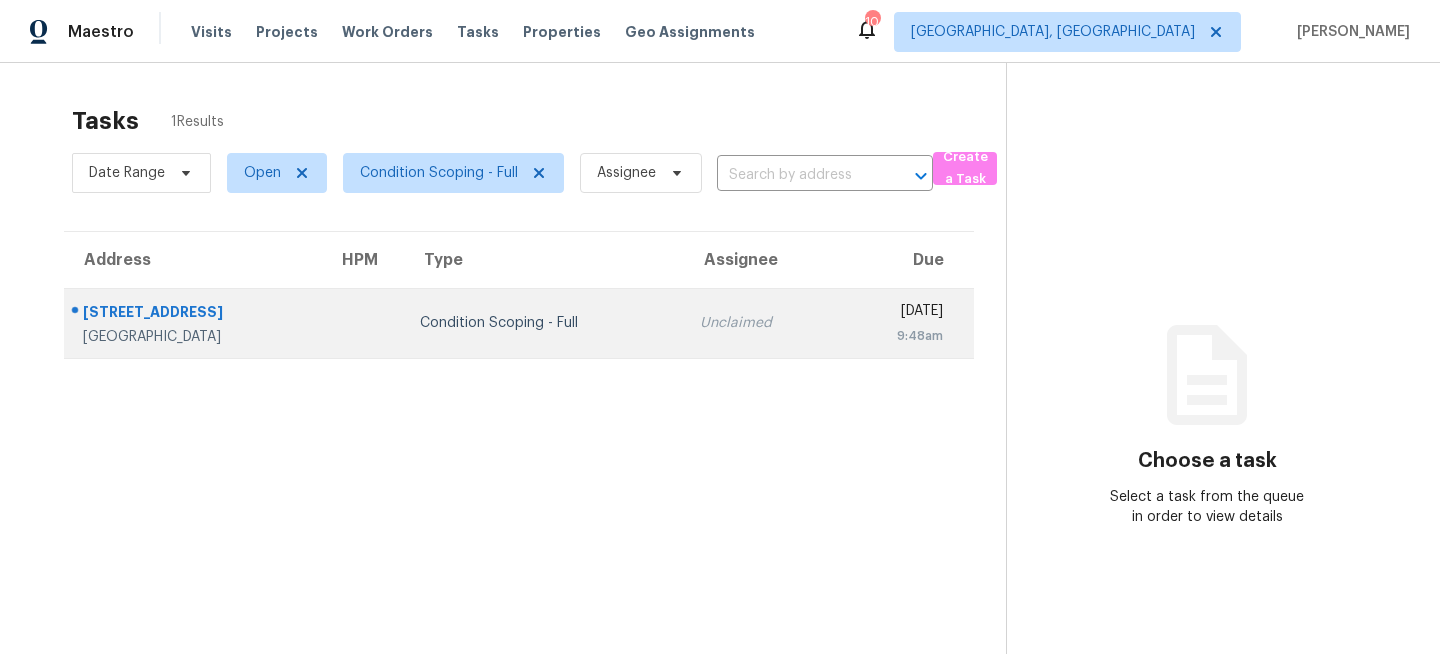 click on "Unclaimed" at bounding box center (760, 323) 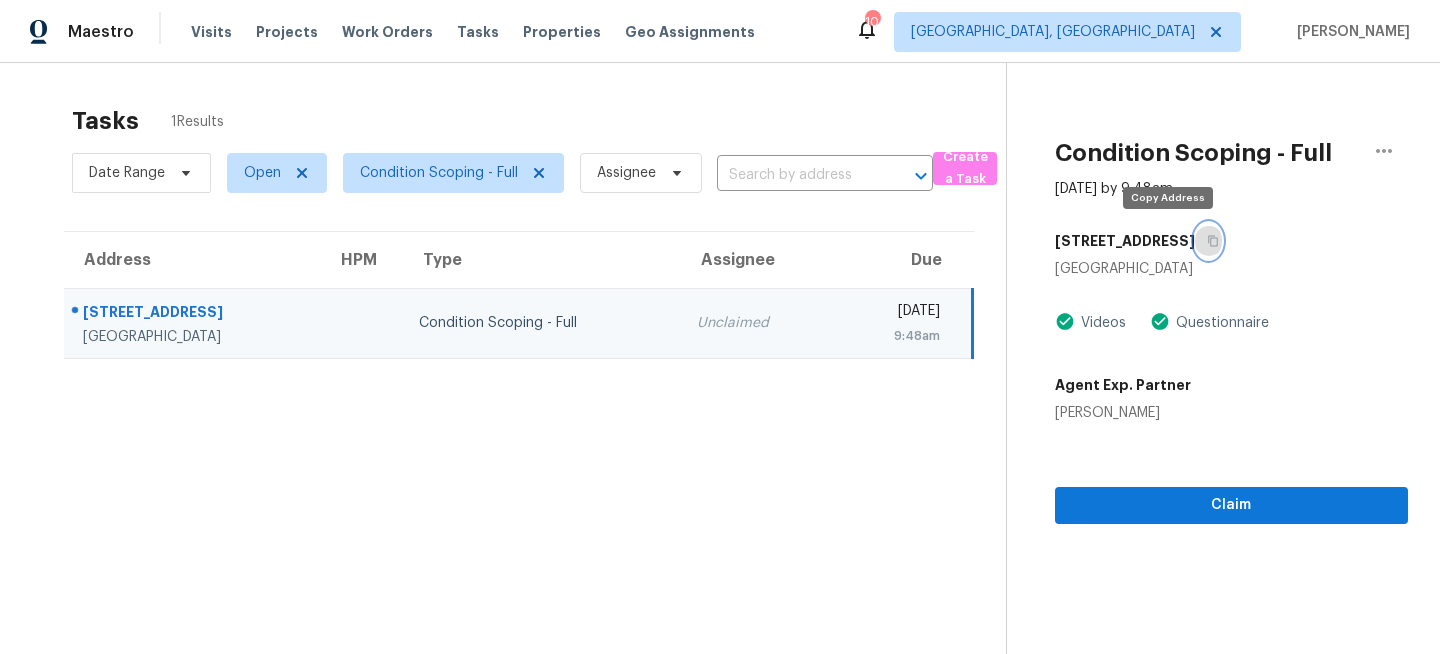 click 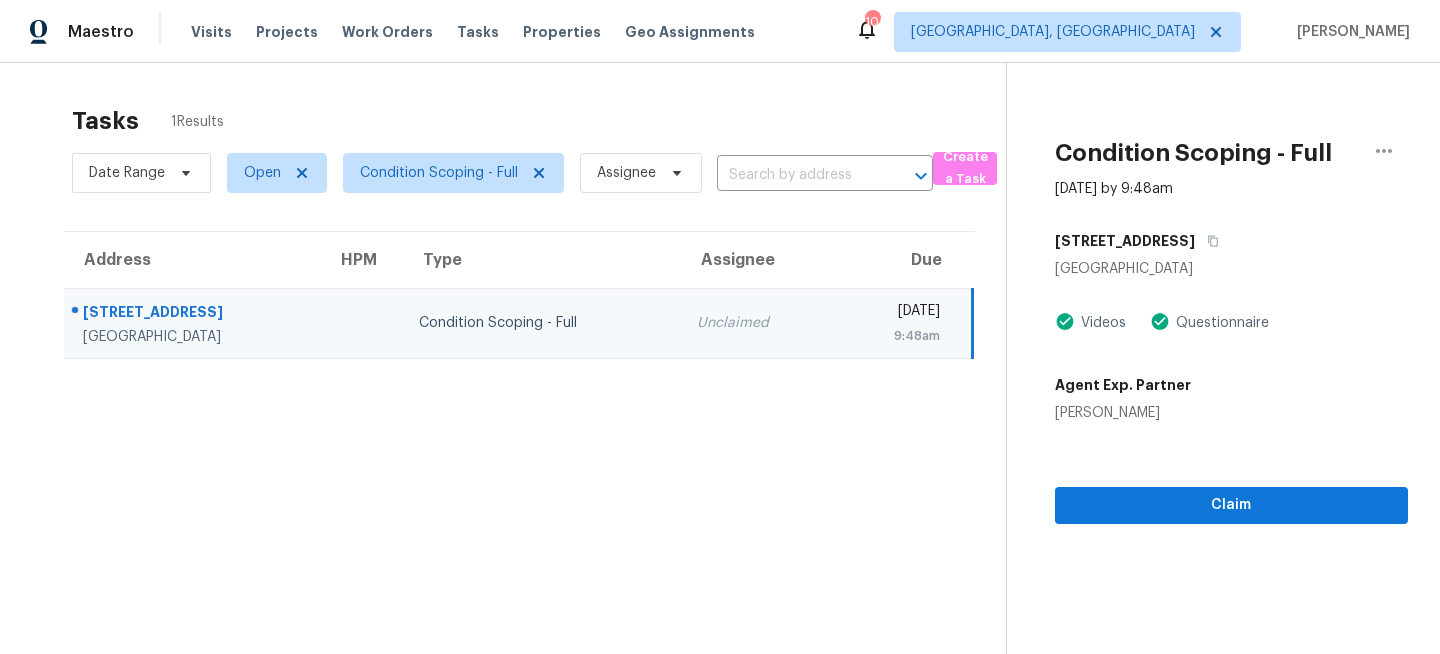 click on "Tasks 1  Results Date Range Open Condition Scoping - Full Assignee ​ Create a Task Address HPM Type Assignee Due 1137 SW 7th Ct   Homestead, FL, 33034 Condition Scoping - Full Unclaimed Fri, Jul 18th 2025 9:48am" at bounding box center [519, 406] 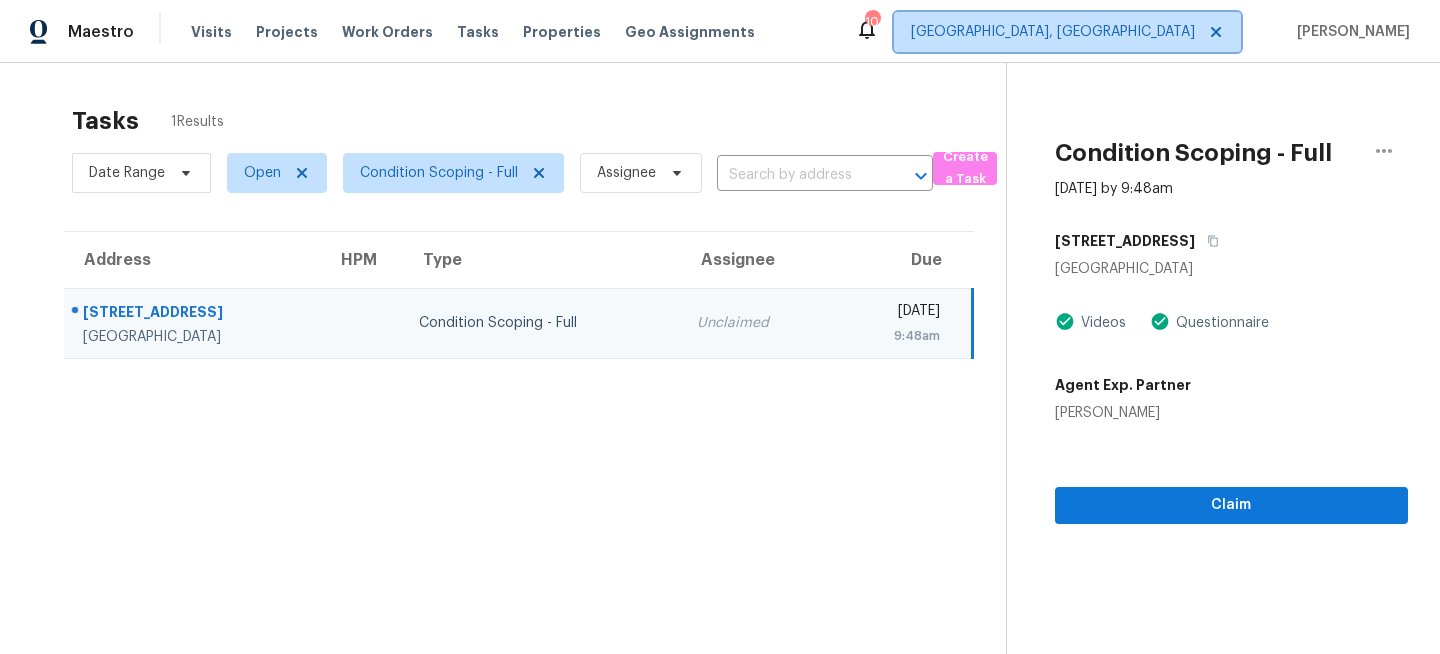 click on "Miami, FL" at bounding box center (1053, 32) 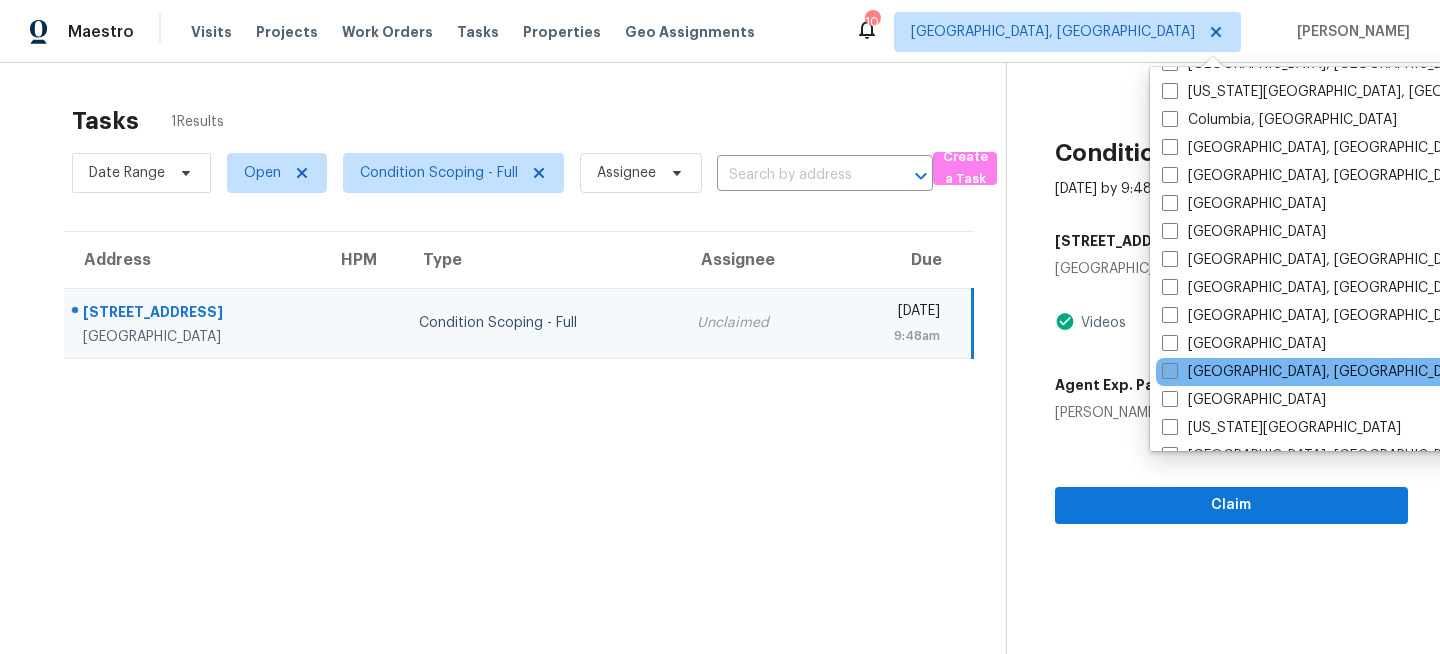 scroll, scrollTop: 464, scrollLeft: 0, axis: vertical 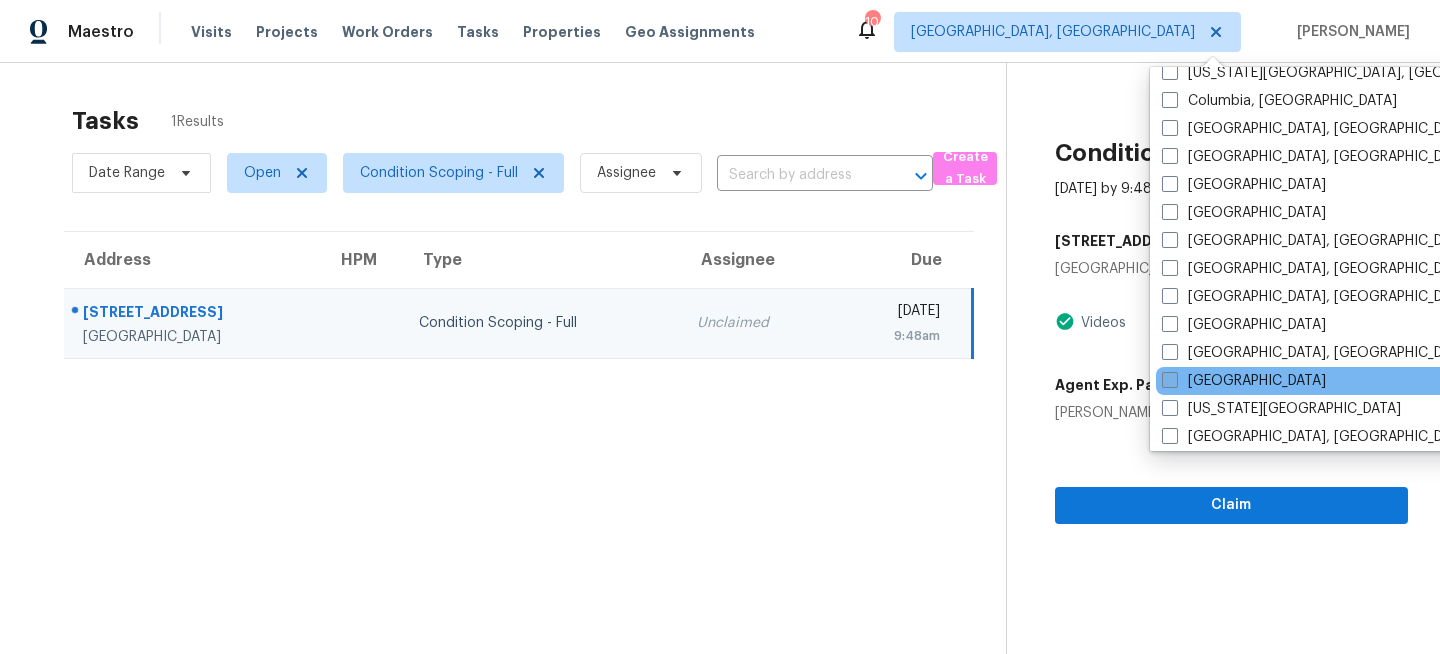 click on "Jacksonville" at bounding box center [1244, 381] 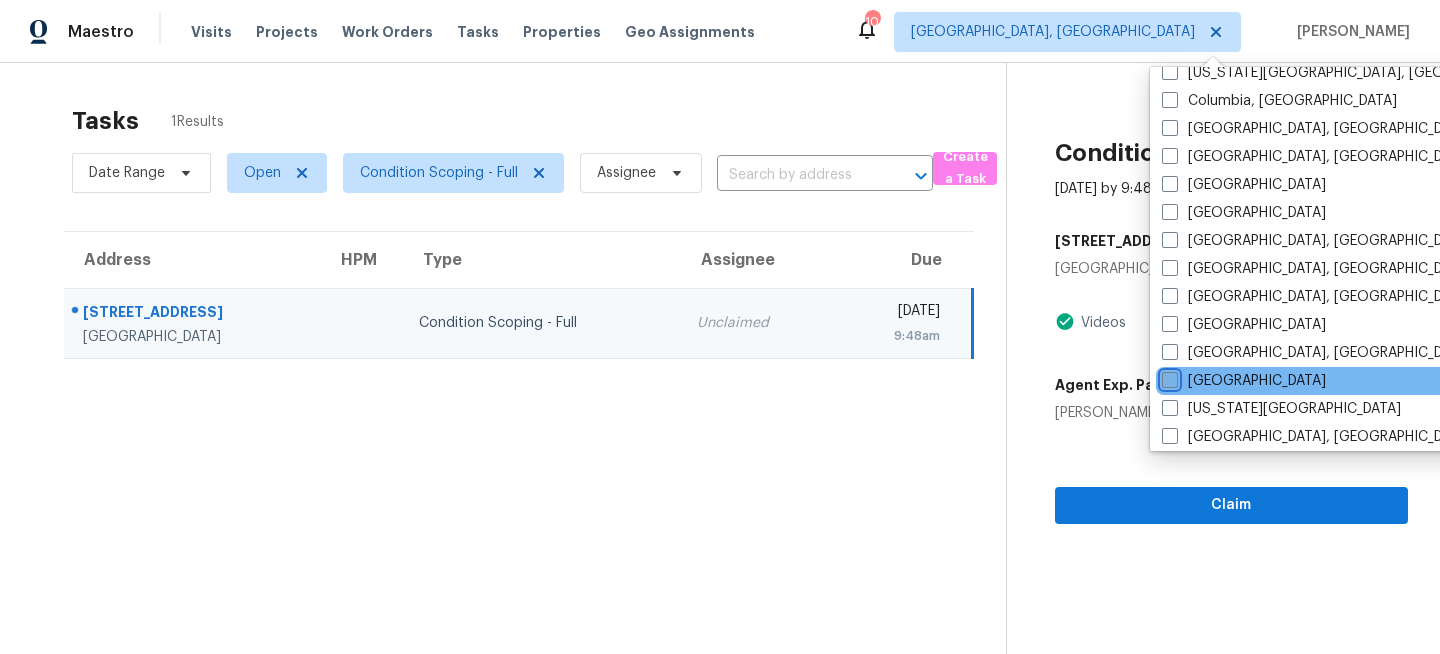 click on "Jacksonville" at bounding box center (1168, 377) 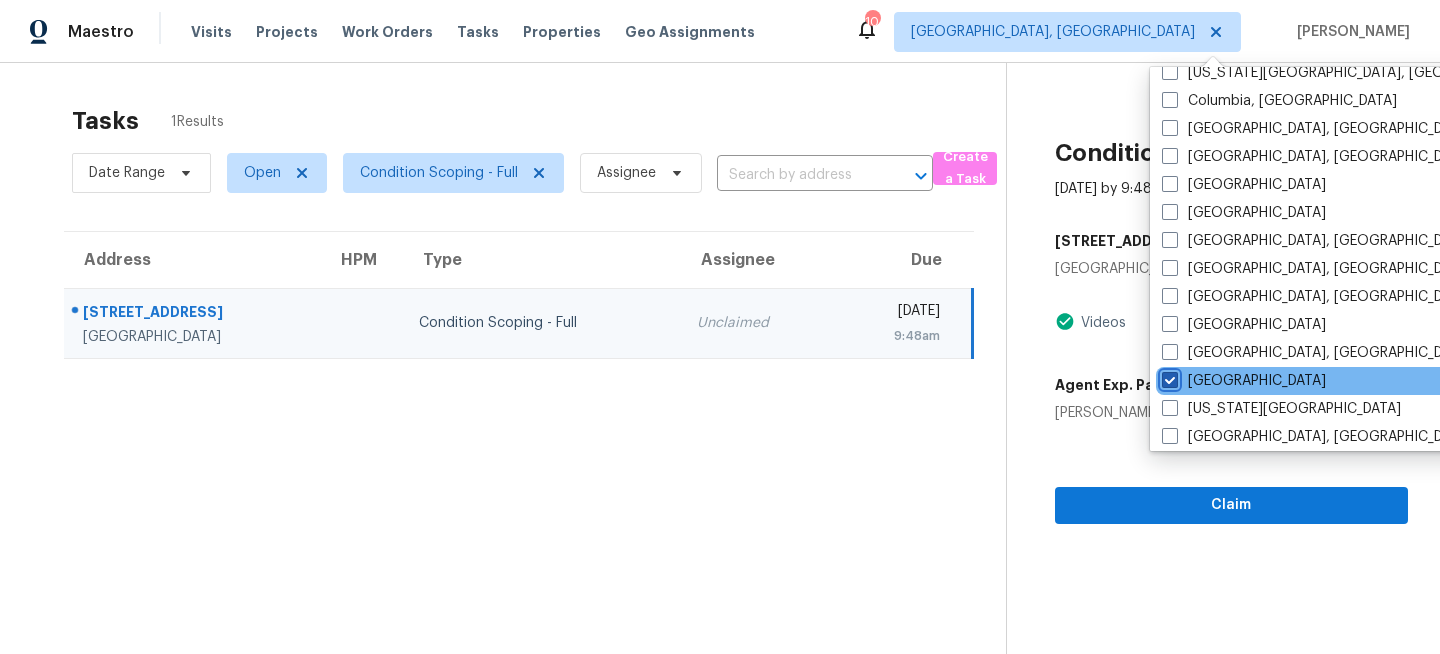 checkbox on "true" 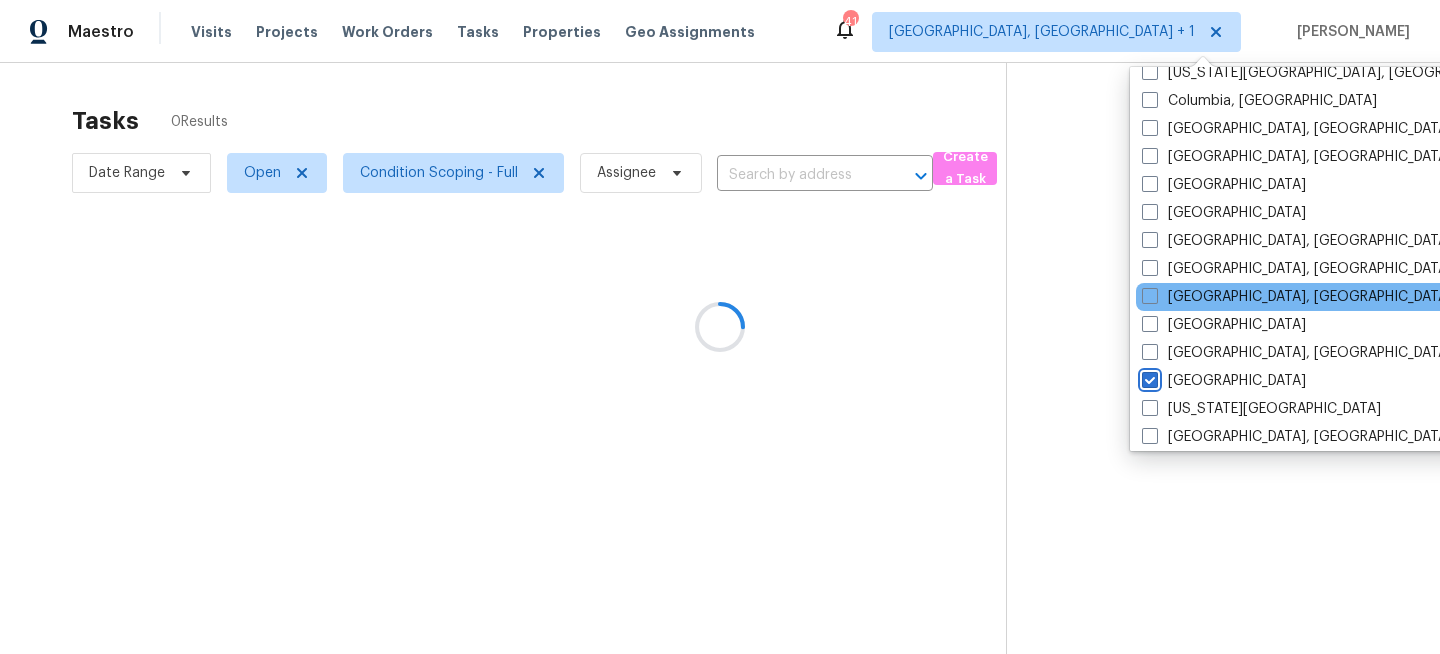 scroll, scrollTop: 0, scrollLeft: 0, axis: both 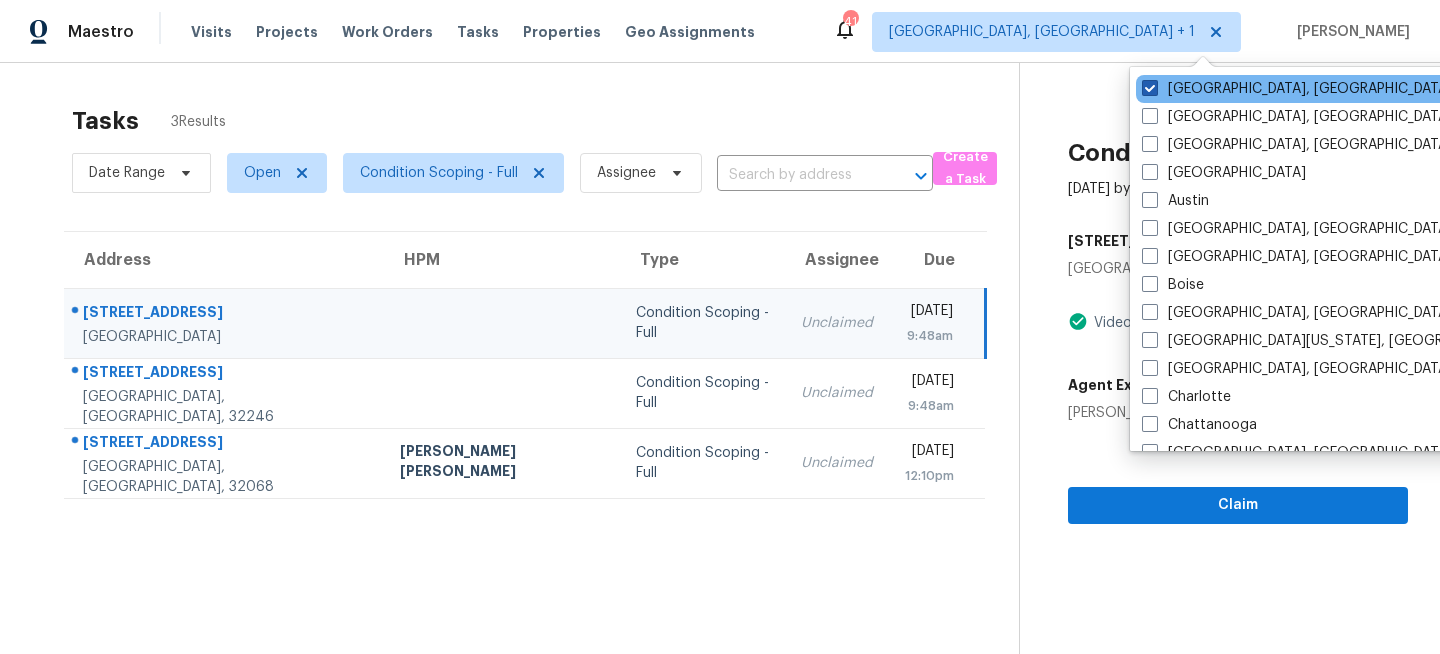 click on "Miami, FL" at bounding box center [1297, 89] 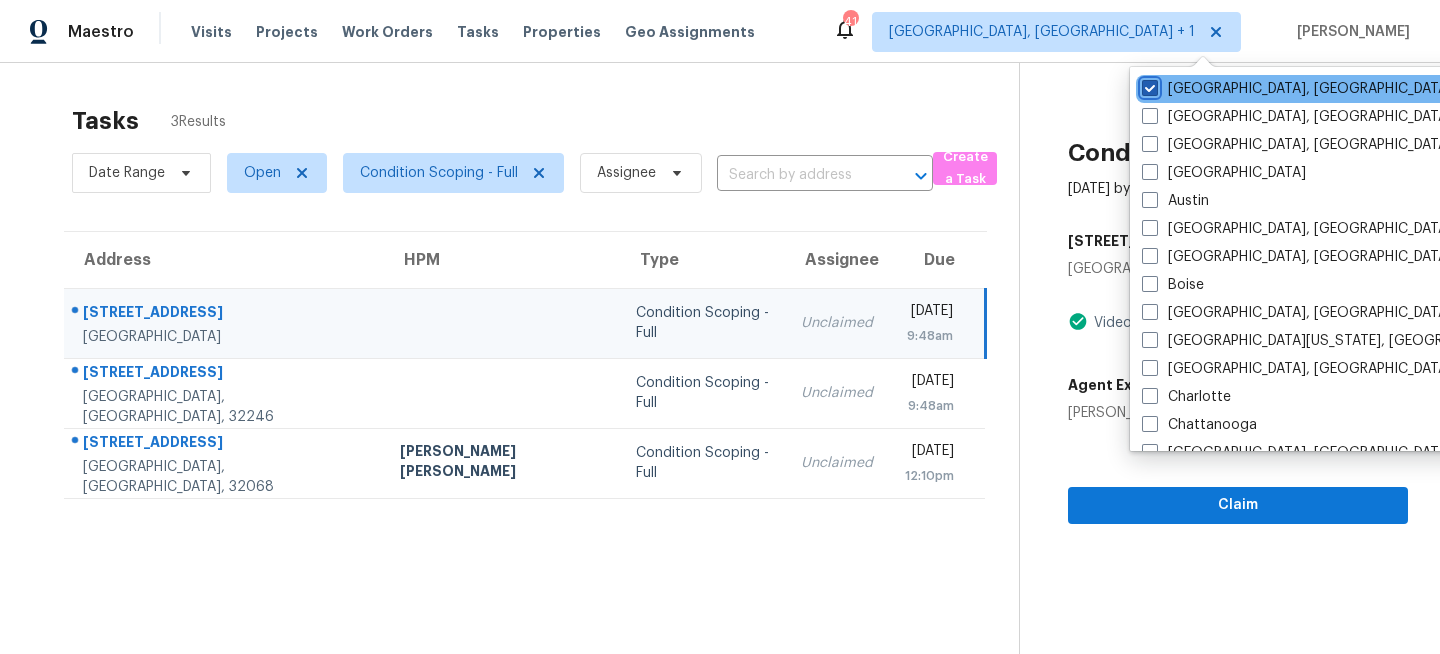 click on "Miami, FL" at bounding box center (1148, 85) 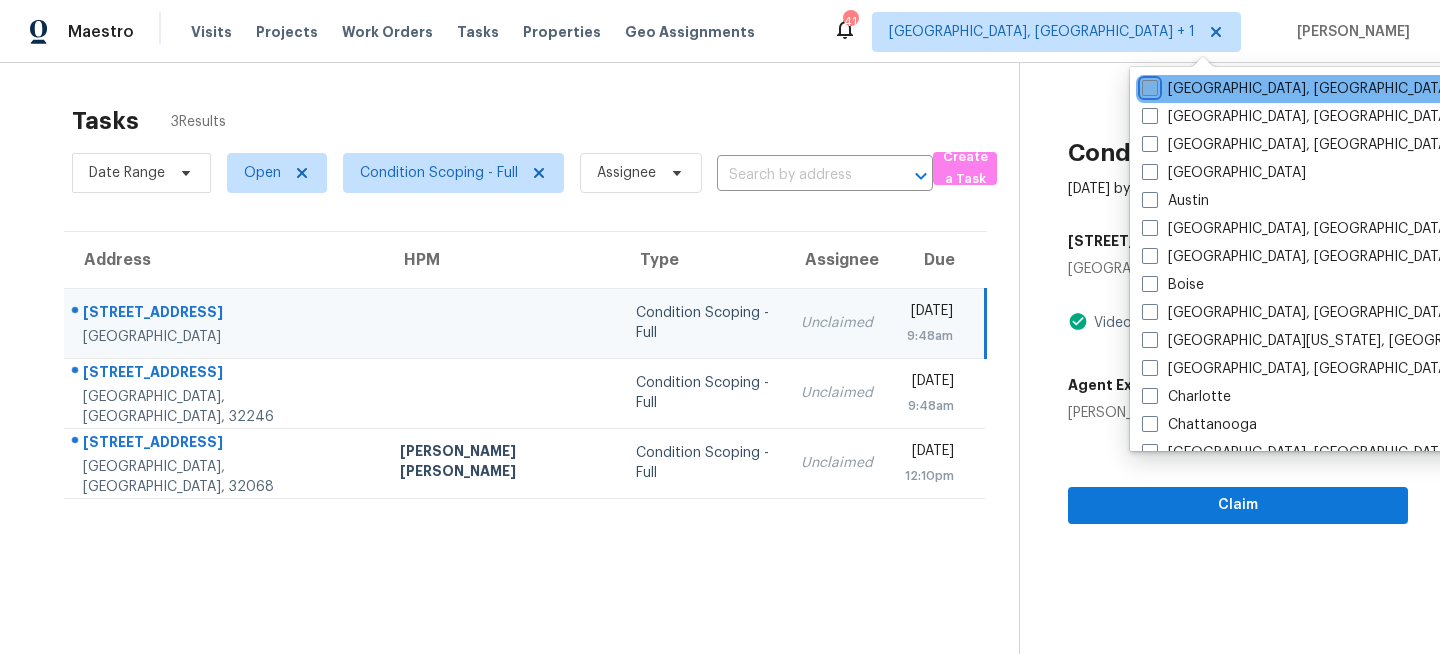 checkbox on "false" 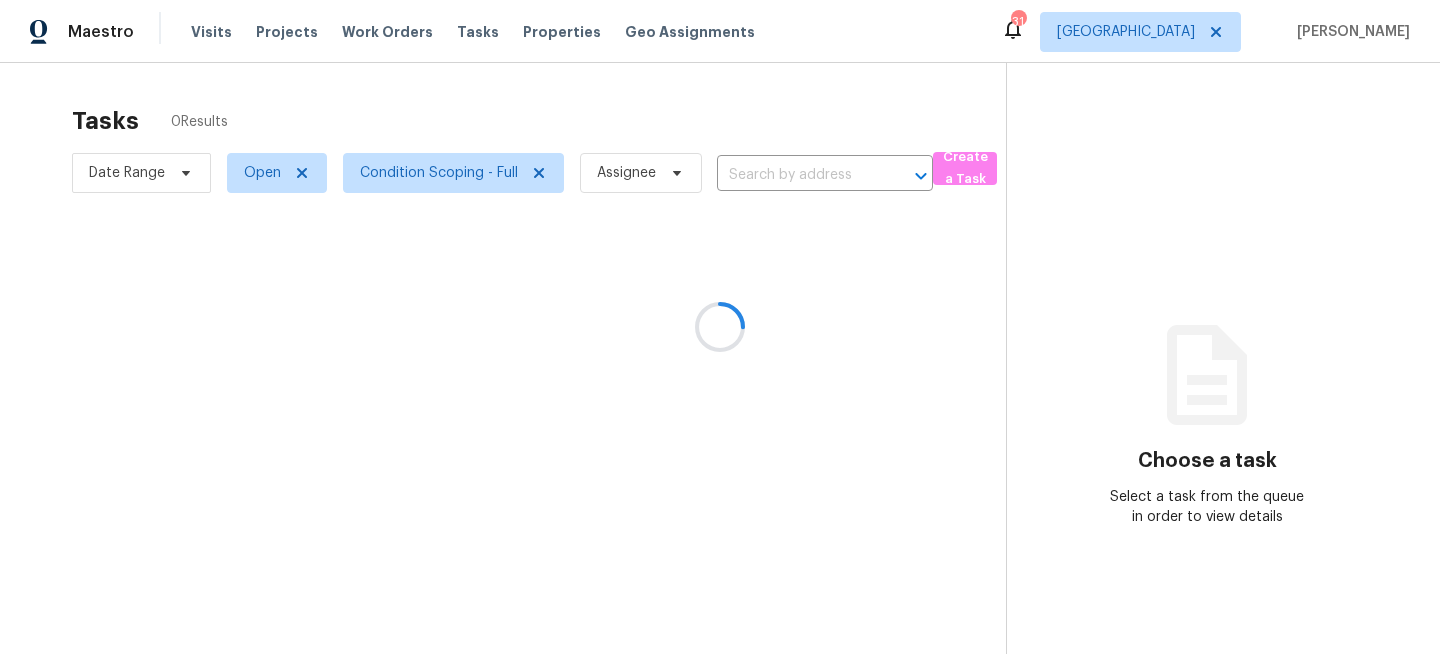 scroll, scrollTop: 0, scrollLeft: 0, axis: both 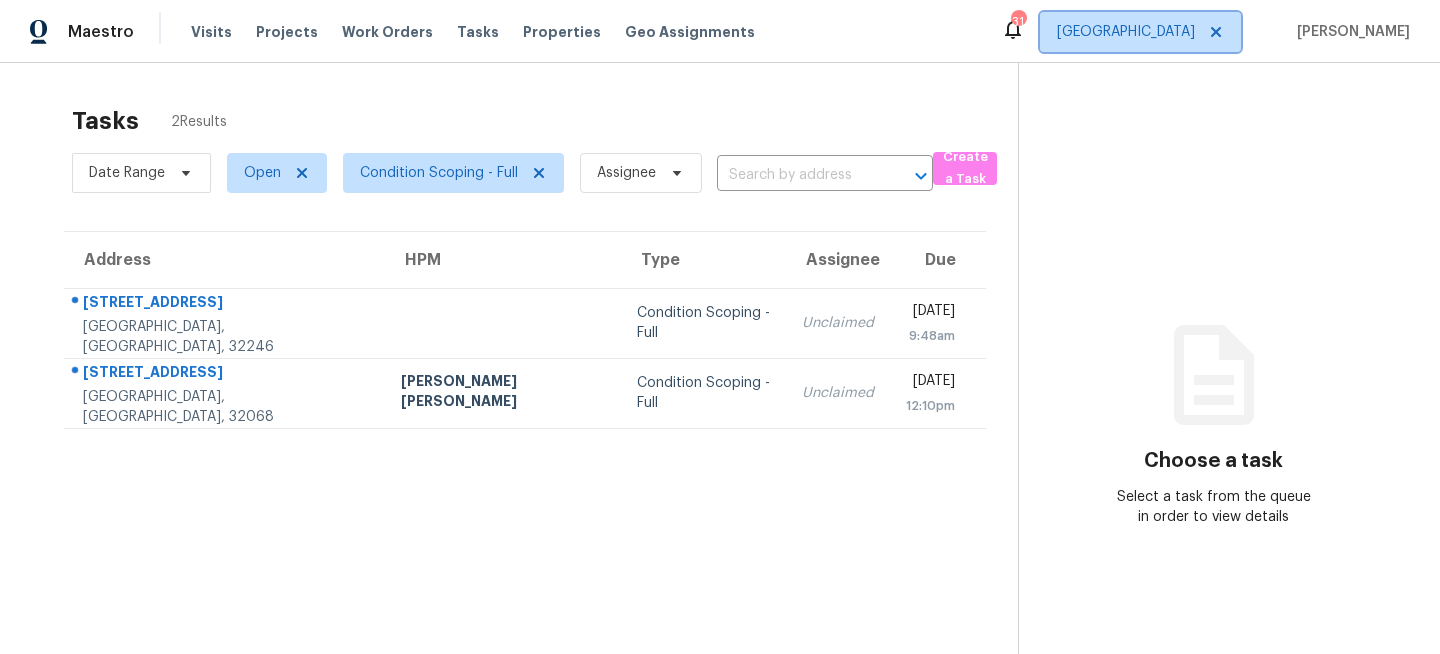click on "[GEOGRAPHIC_DATA]" at bounding box center [1126, 32] 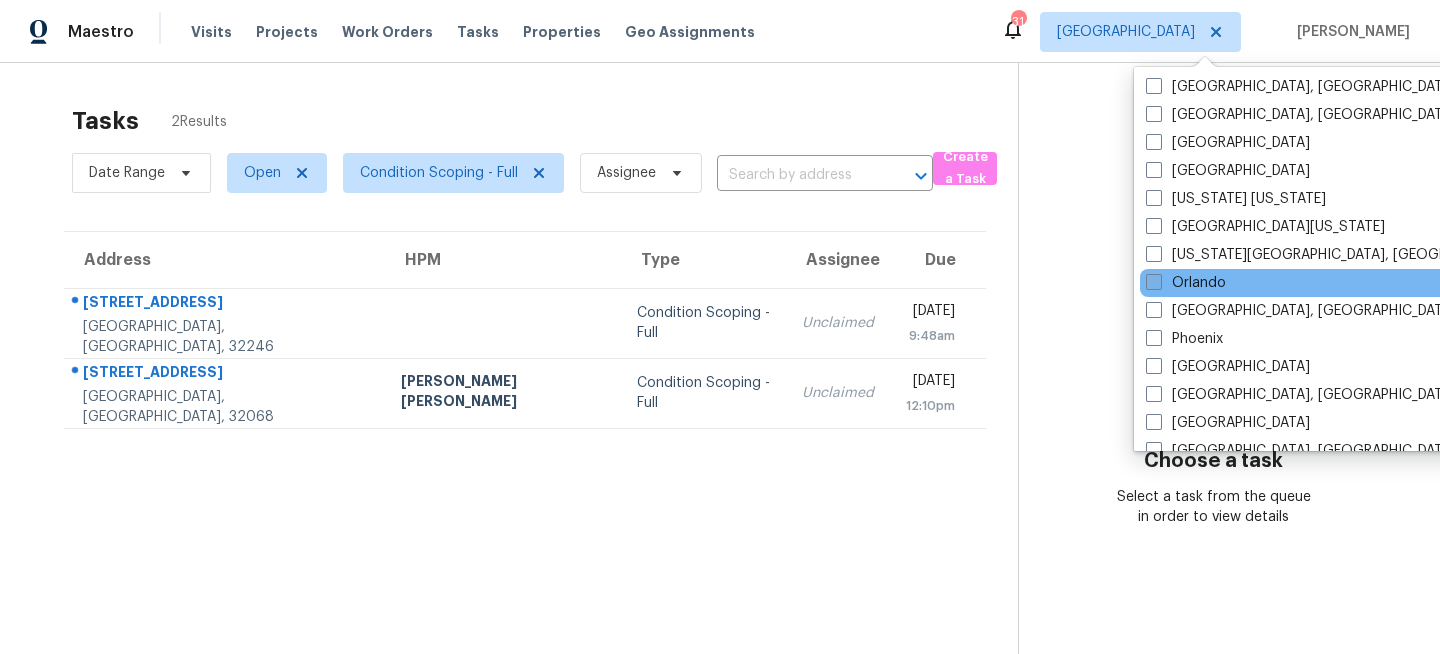 scroll, scrollTop: 927, scrollLeft: 0, axis: vertical 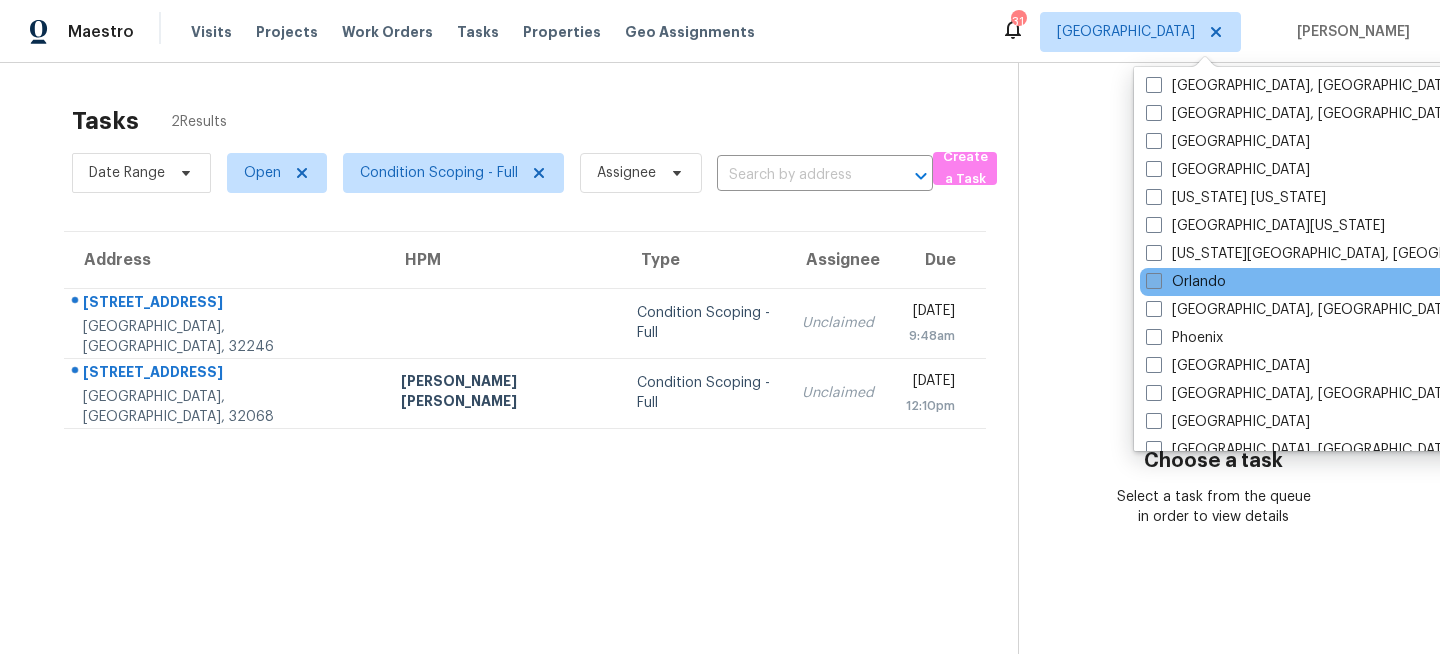 click on "Orlando" at bounding box center [1186, 282] 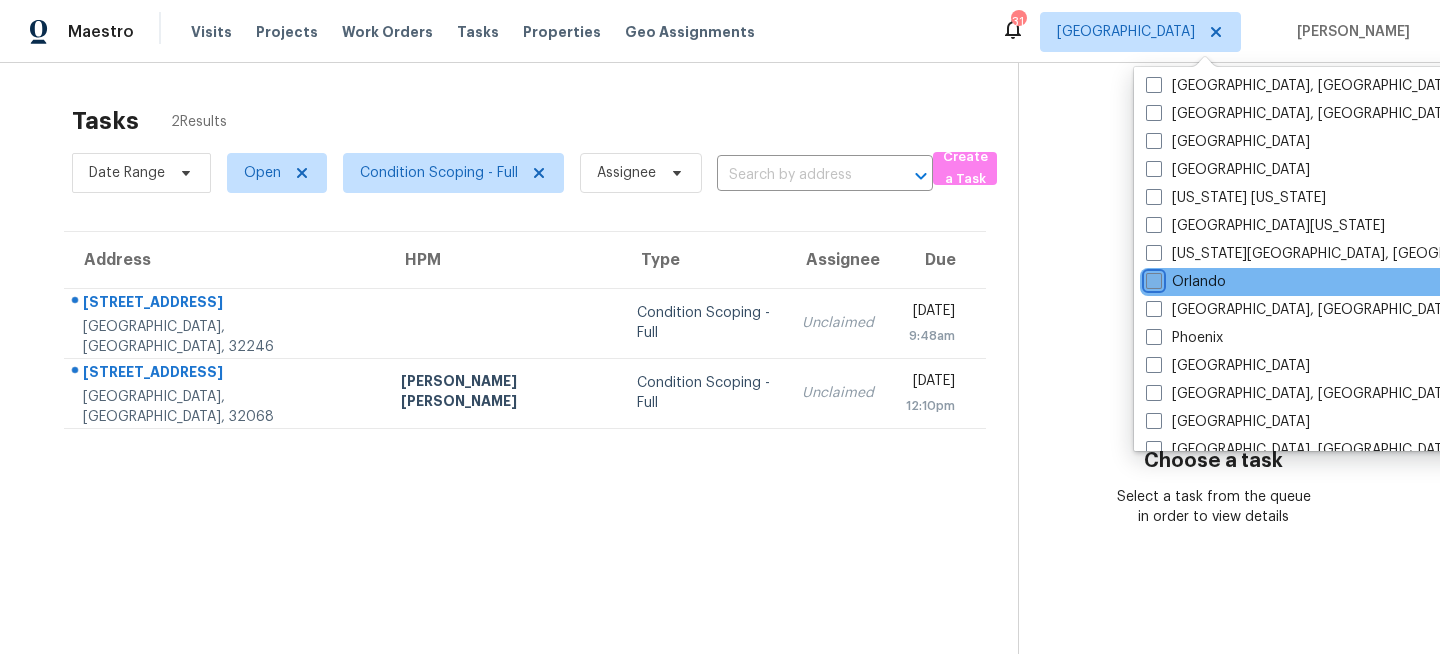 click on "Orlando" at bounding box center [1152, 278] 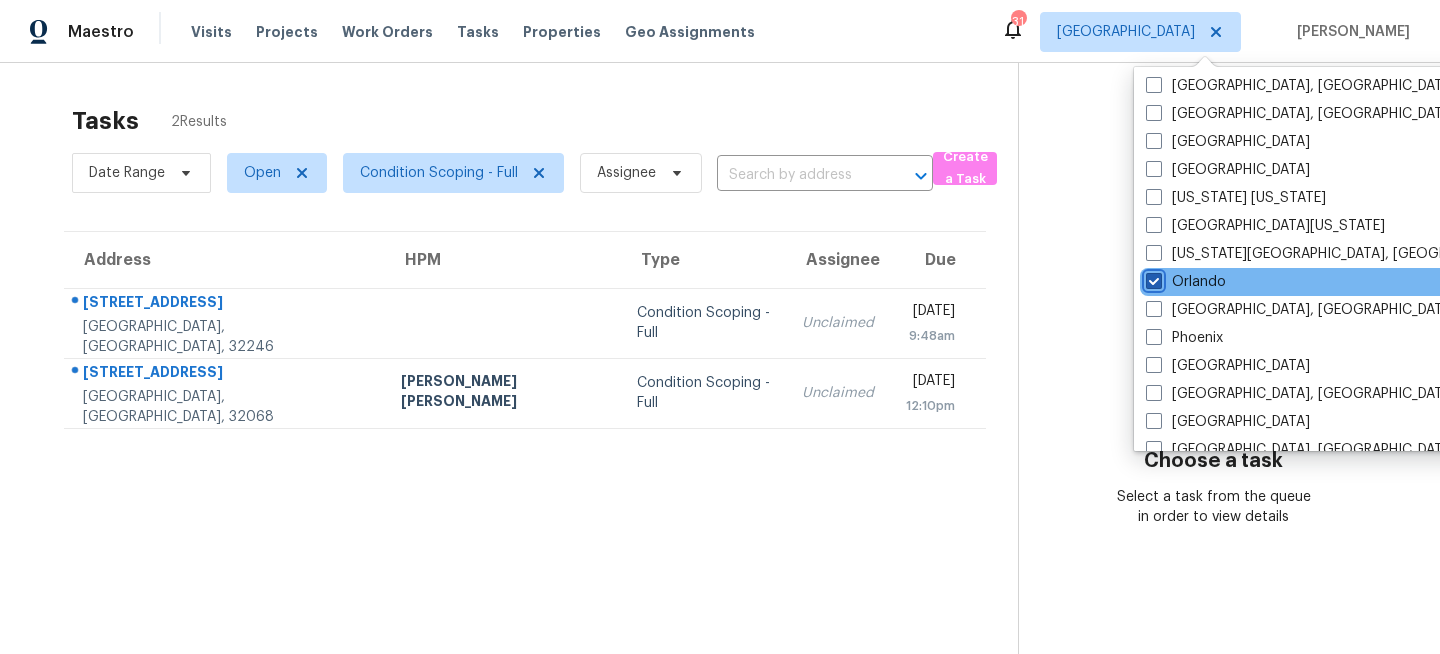 checkbox on "true" 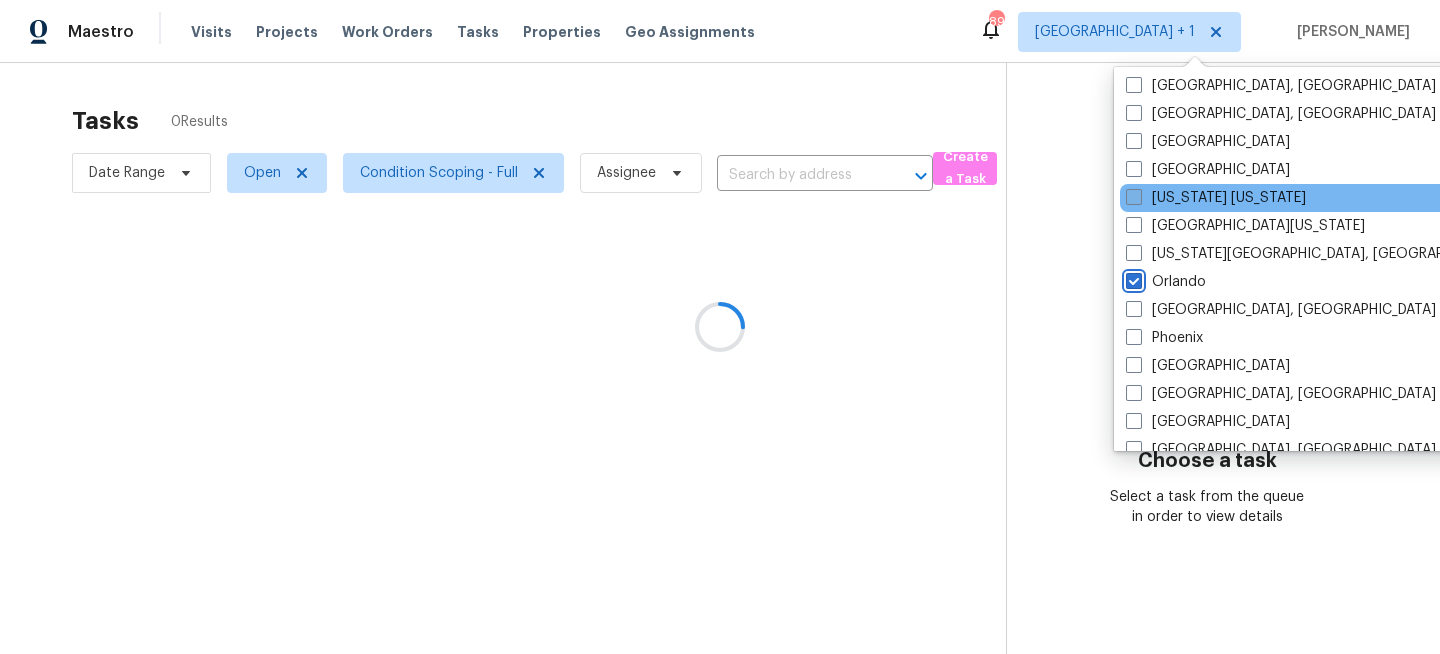 scroll, scrollTop: 0, scrollLeft: 0, axis: both 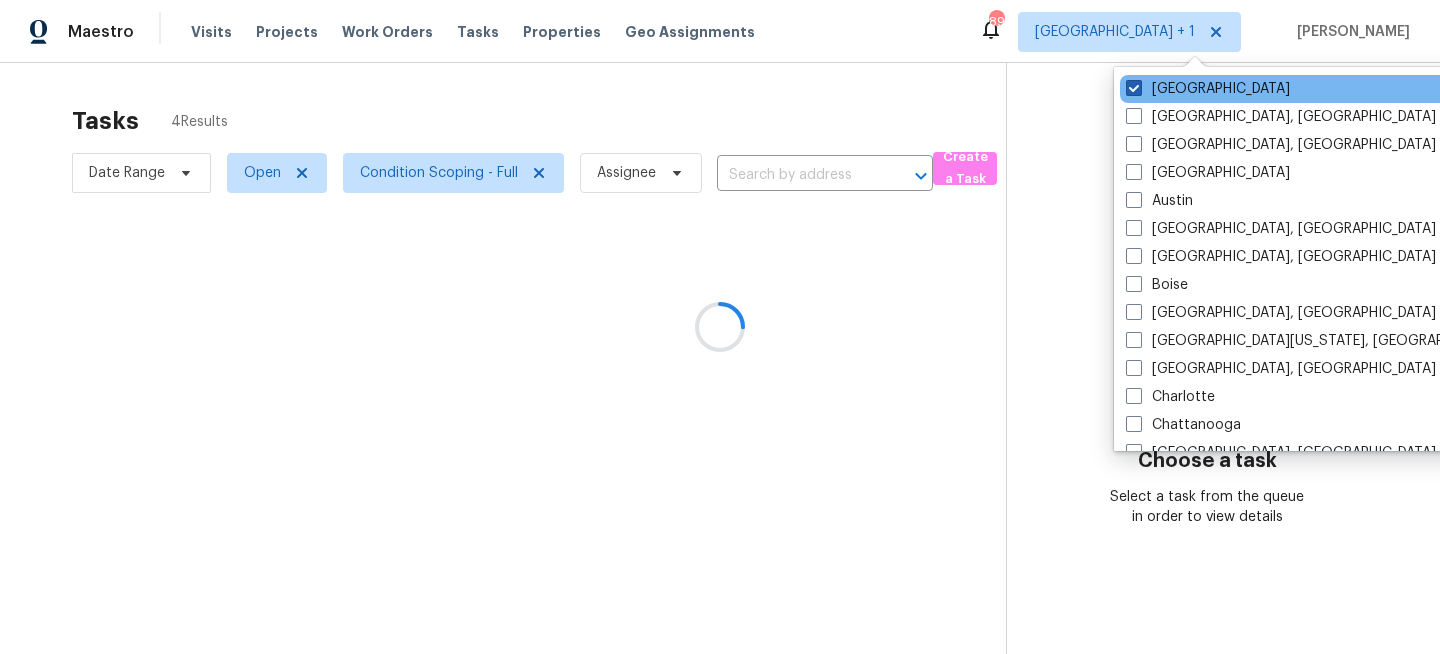 click on "Jacksonville" at bounding box center (1208, 89) 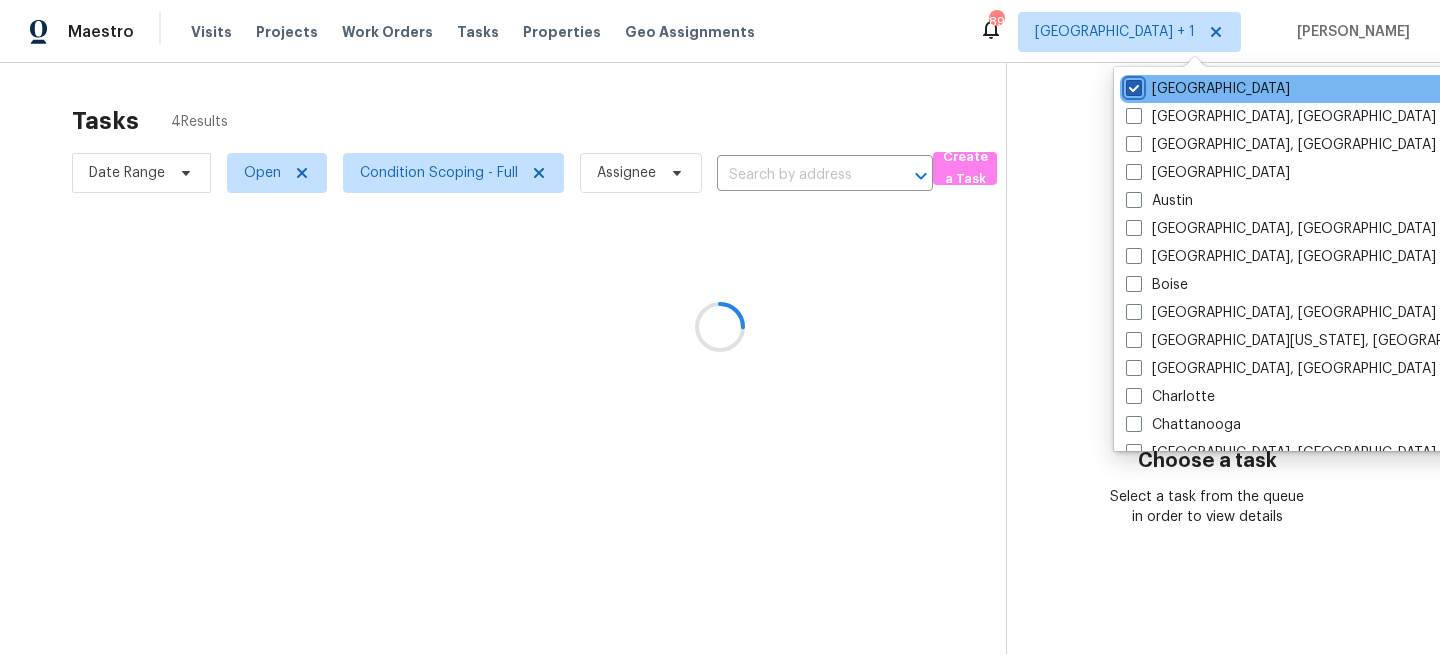 click on "Jacksonville" at bounding box center [1132, 85] 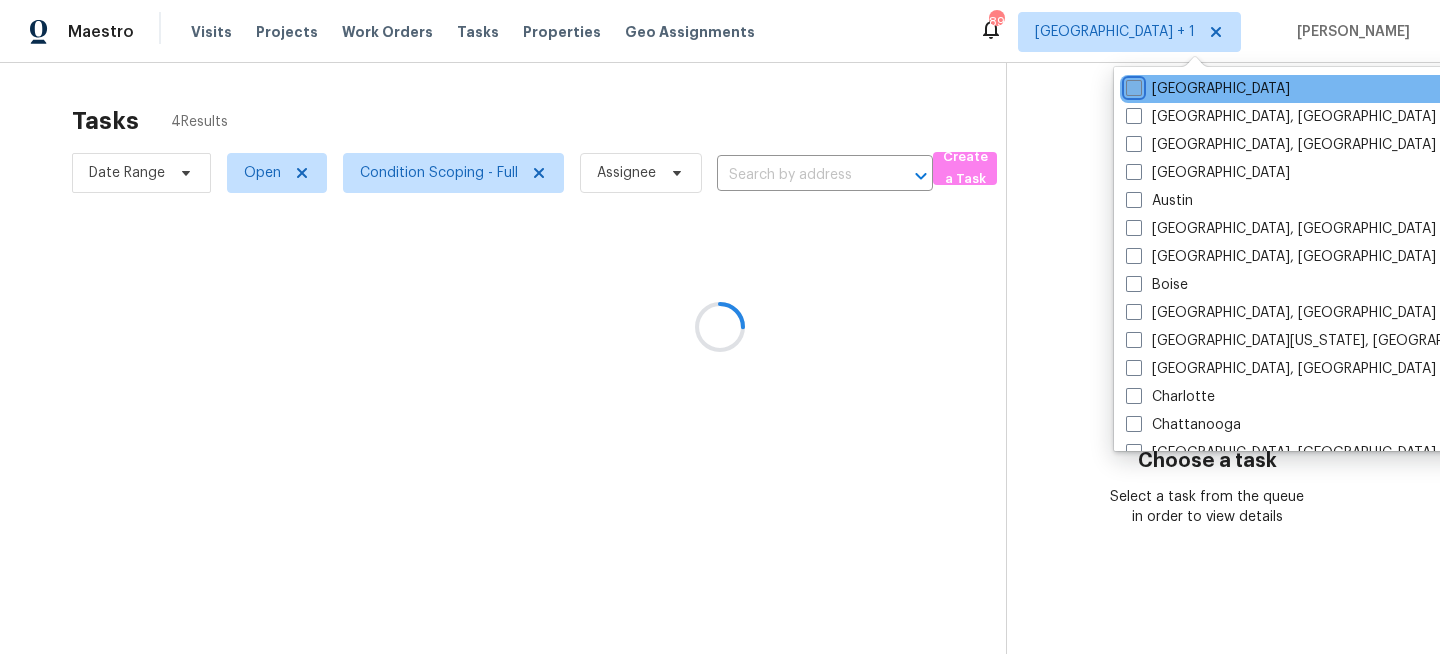 checkbox on "false" 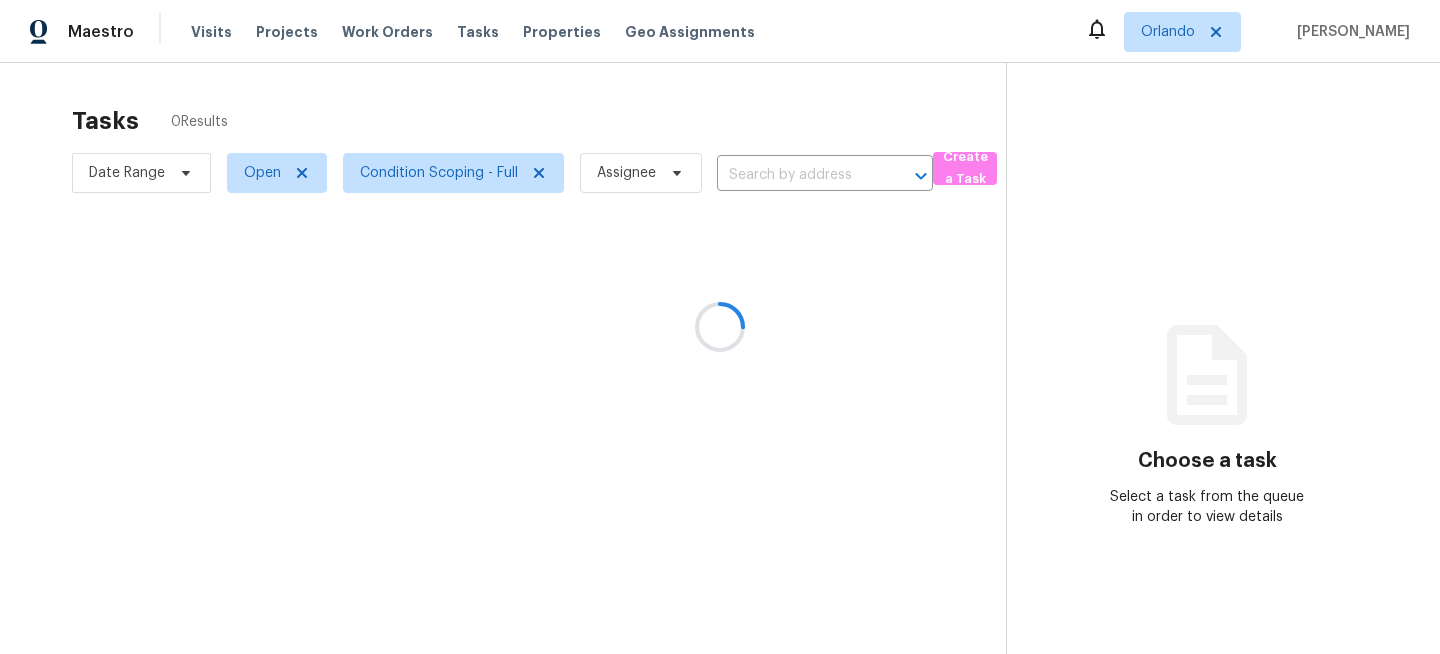 scroll, scrollTop: 0, scrollLeft: 0, axis: both 